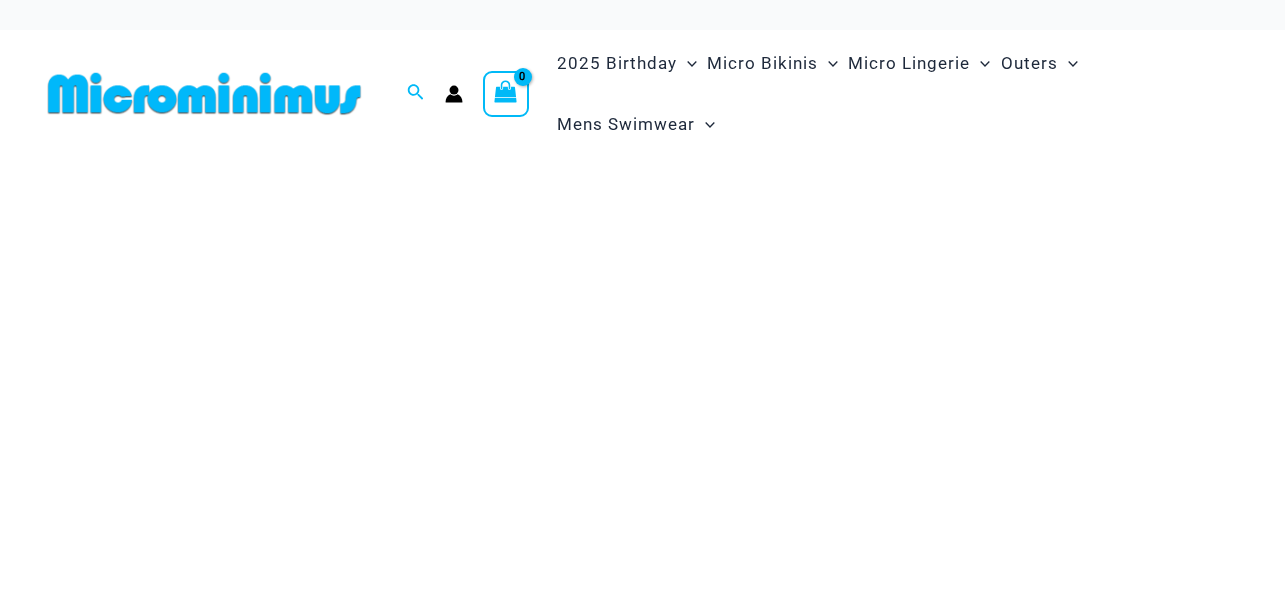 scroll, scrollTop: 0, scrollLeft: 0, axis: both 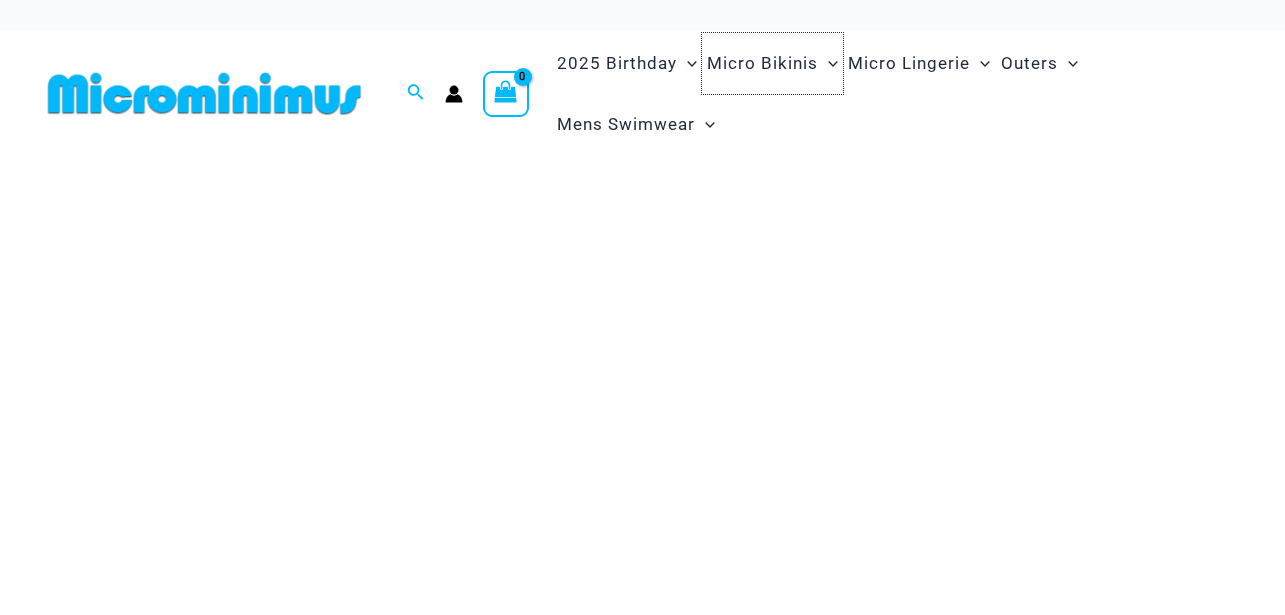 click on "Micro Bikinis" at bounding box center (762, 63) 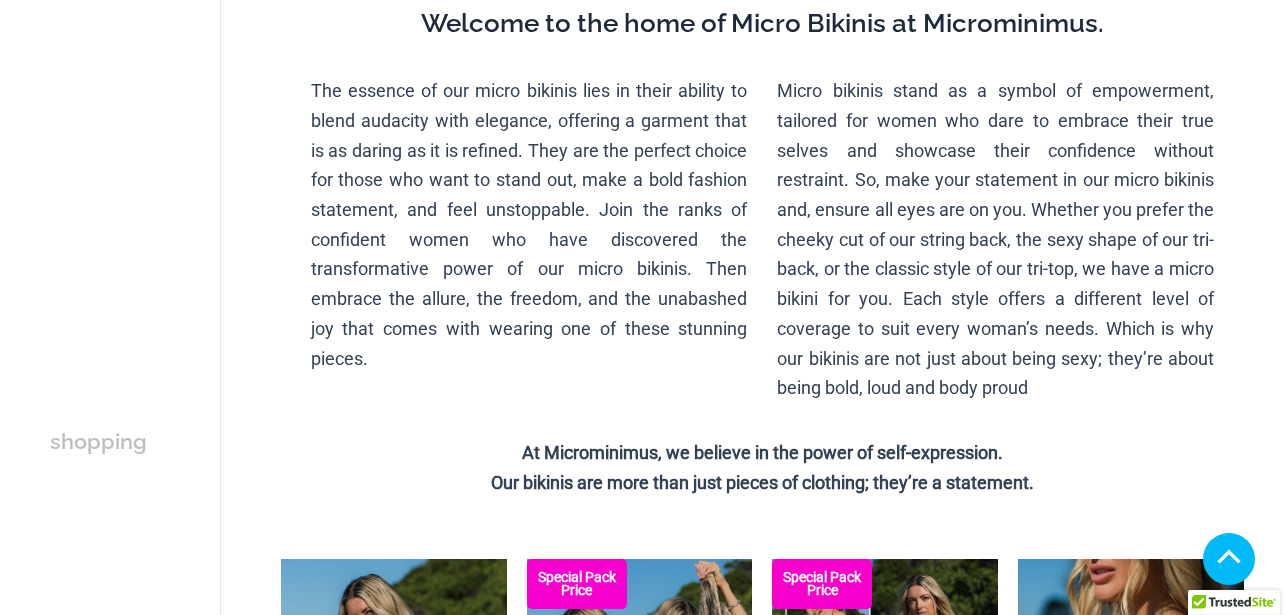 scroll, scrollTop: 1273, scrollLeft: 0, axis: vertical 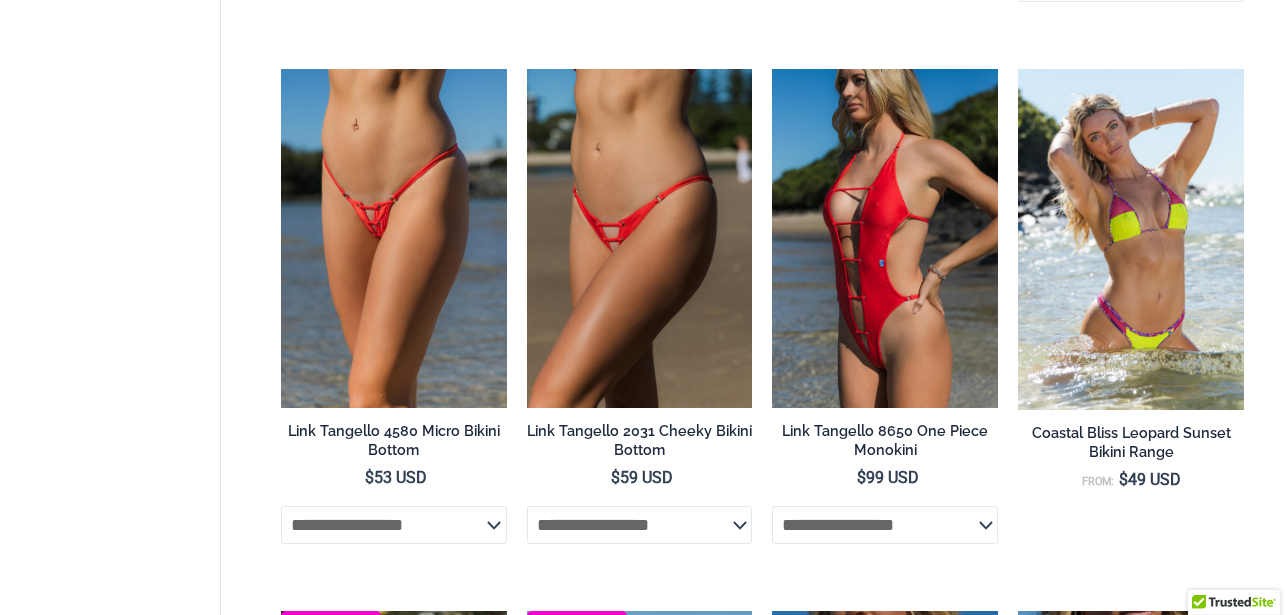 type on "**********" 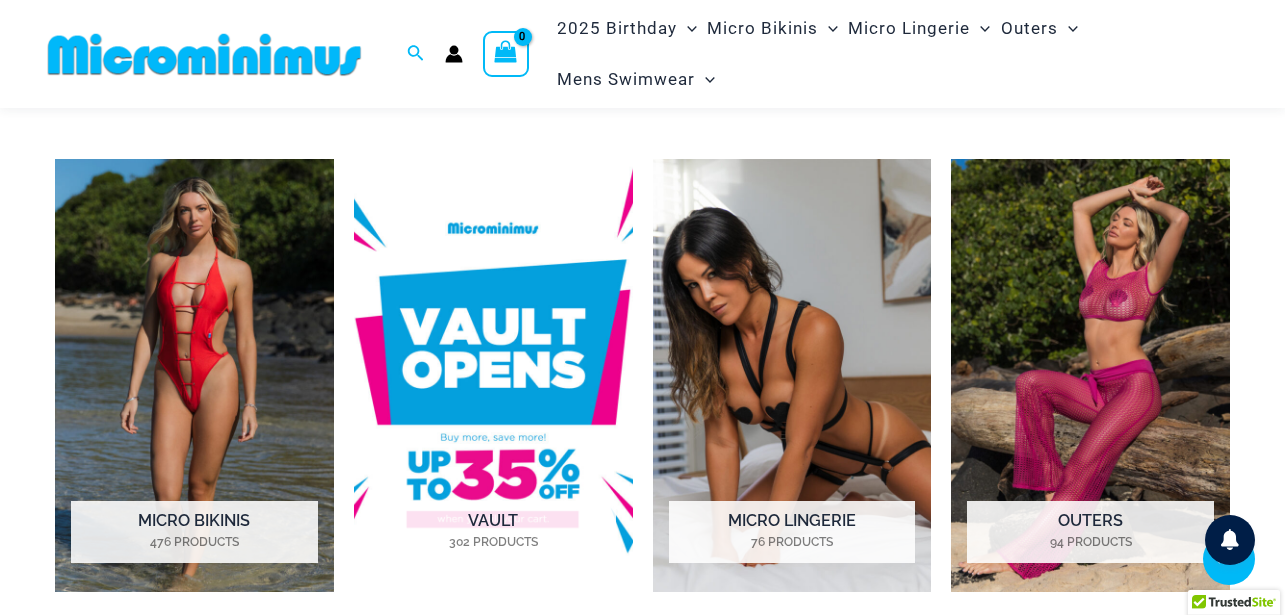 scroll, scrollTop: 821, scrollLeft: 0, axis: vertical 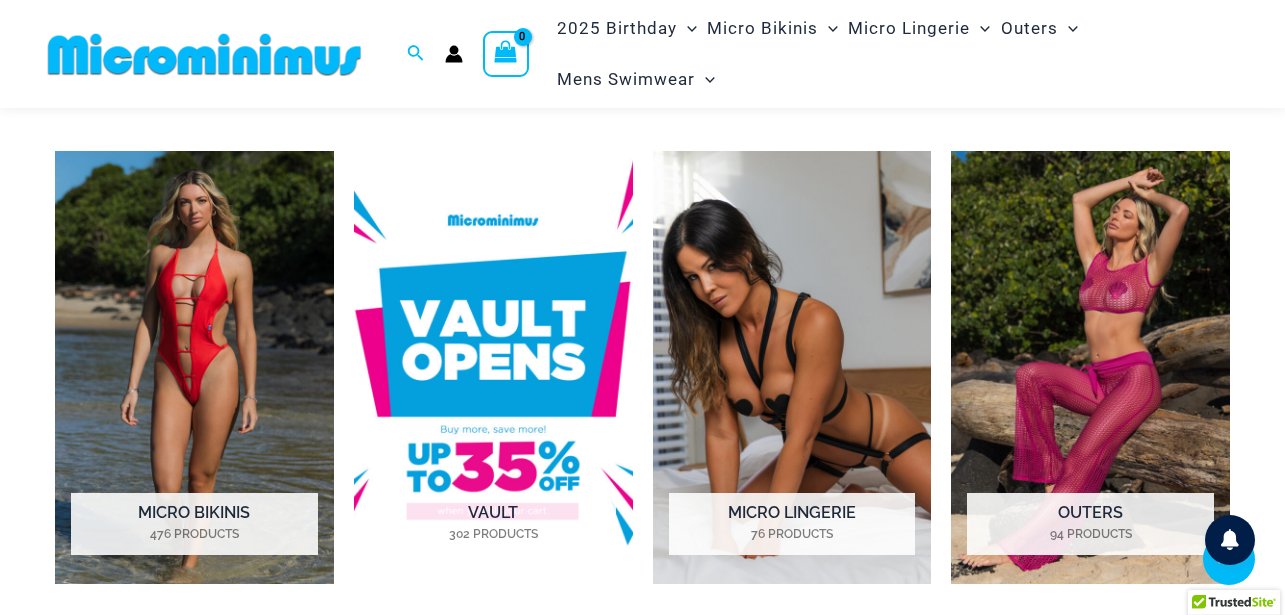 type on "**********" 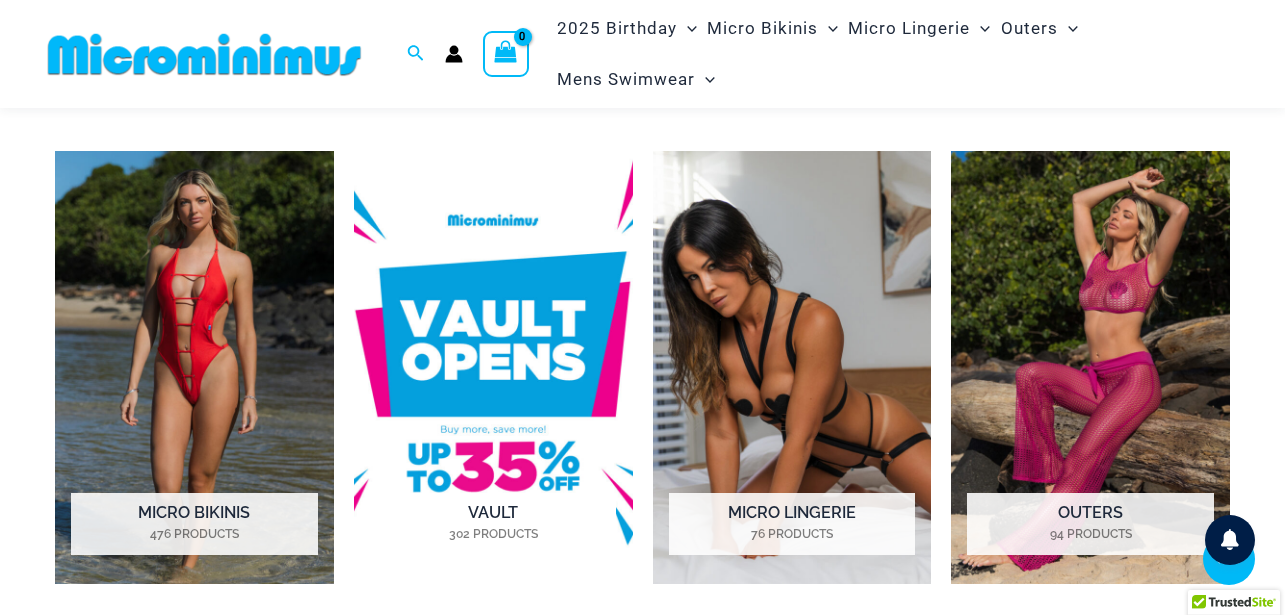 click at bounding box center (493, 367) 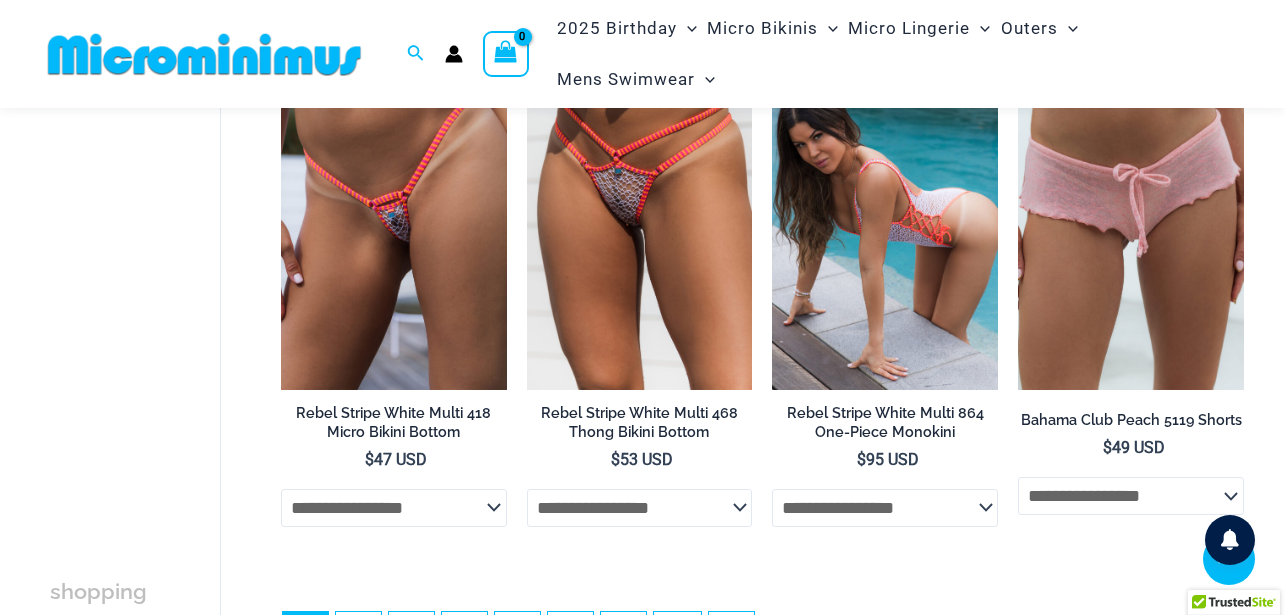 scroll, scrollTop: 4619, scrollLeft: 0, axis: vertical 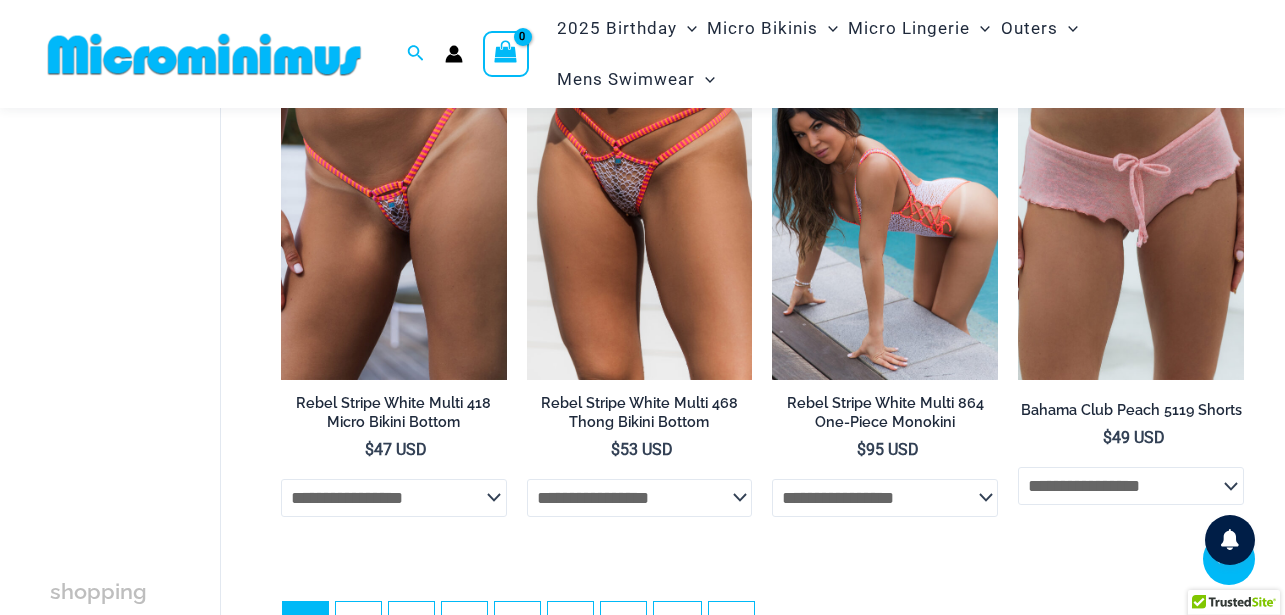 type on "**********" 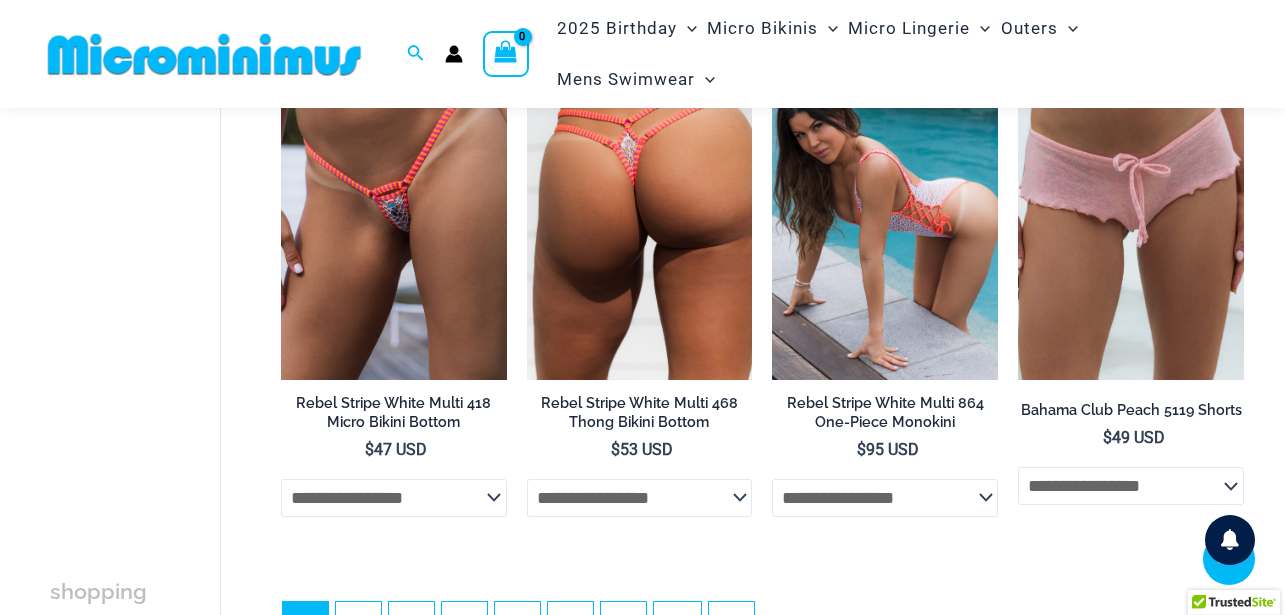 click at bounding box center [640, 210] 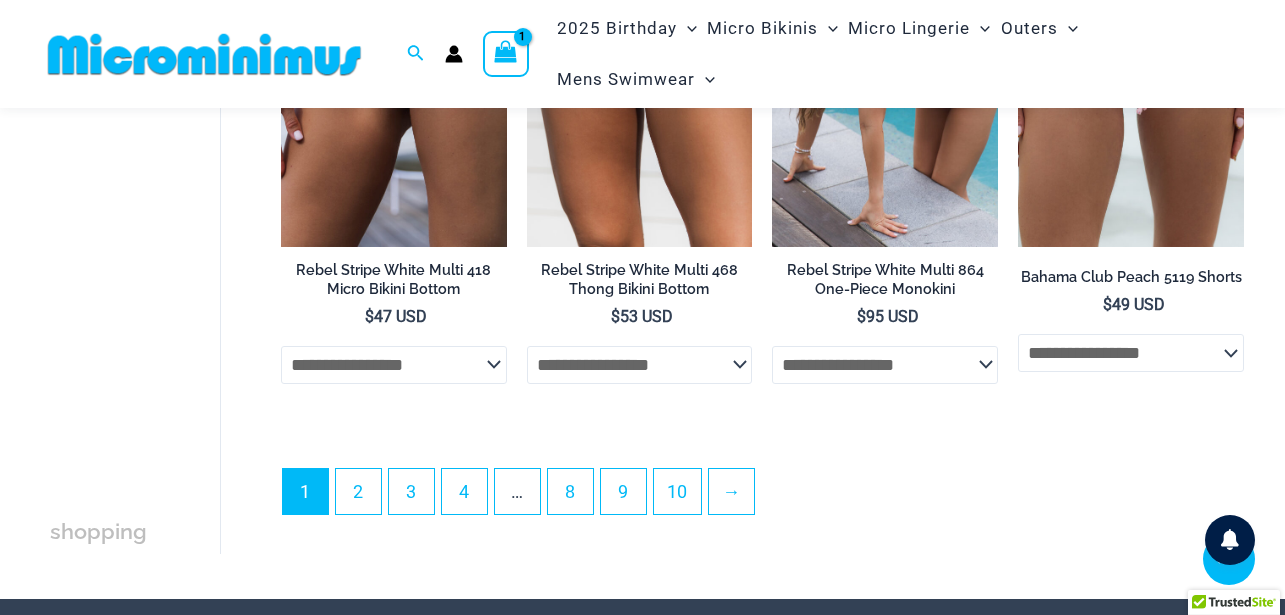 scroll, scrollTop: 4763, scrollLeft: 0, axis: vertical 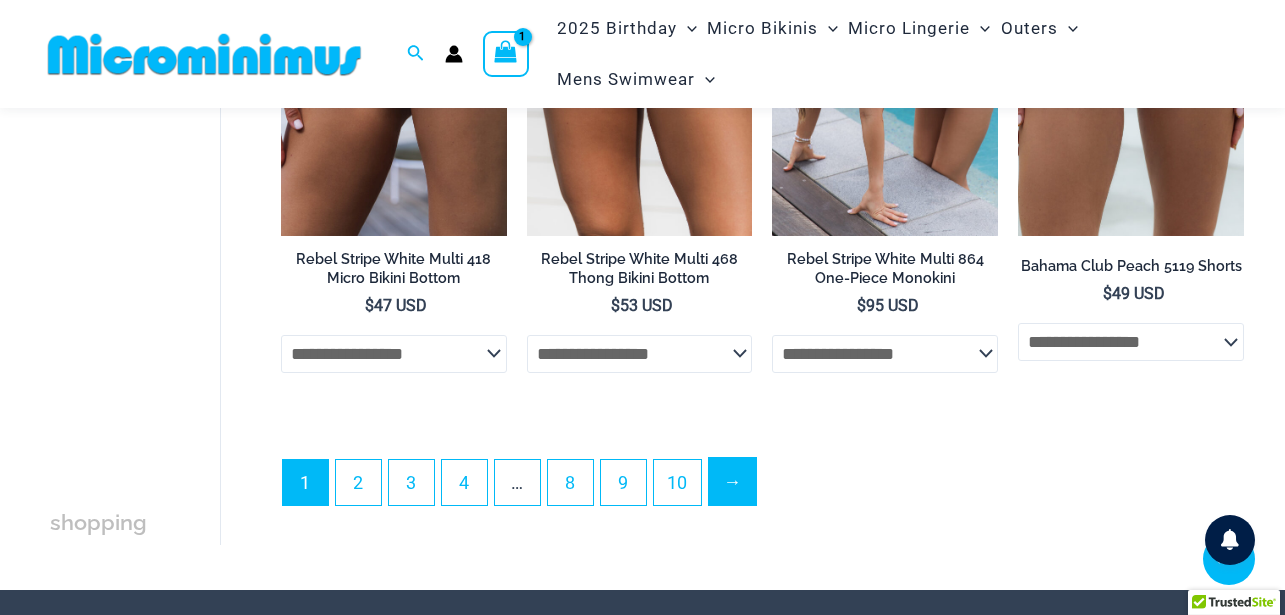 click on "→" at bounding box center [732, 481] 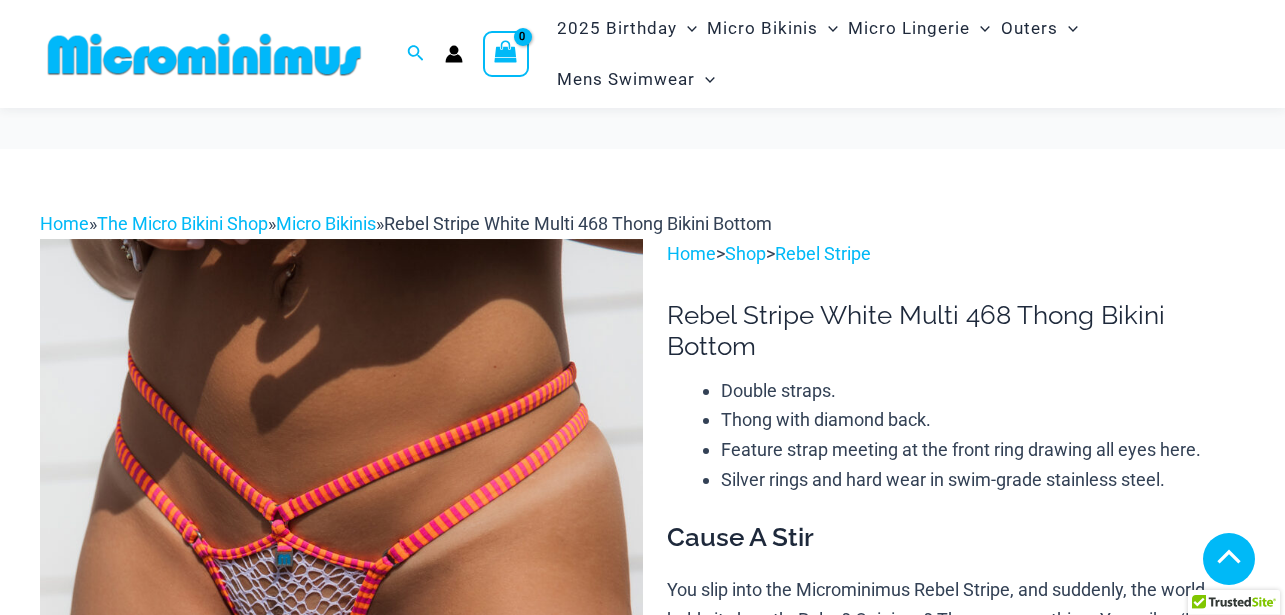 scroll, scrollTop: 406, scrollLeft: 0, axis: vertical 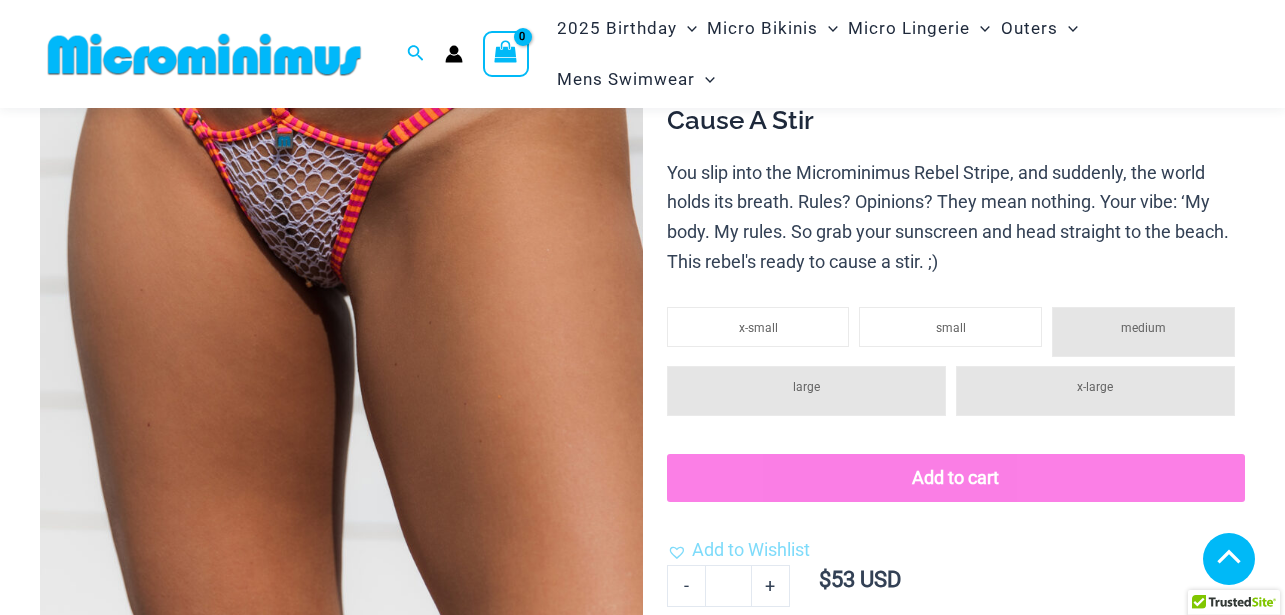 type on "**********" 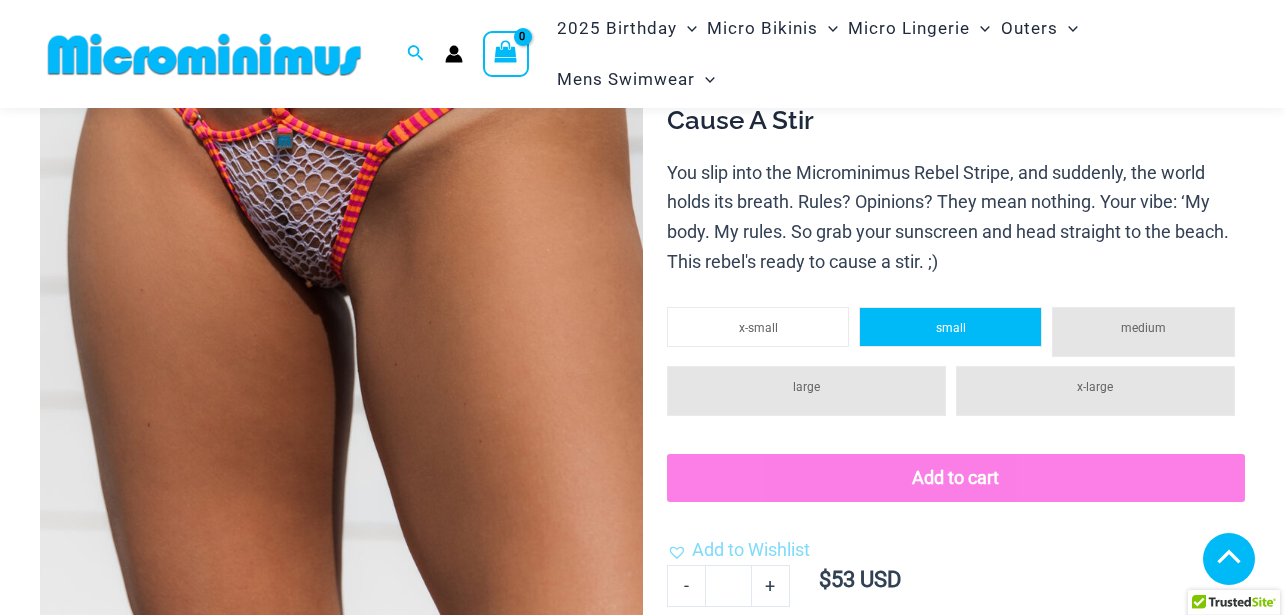 click on "small" 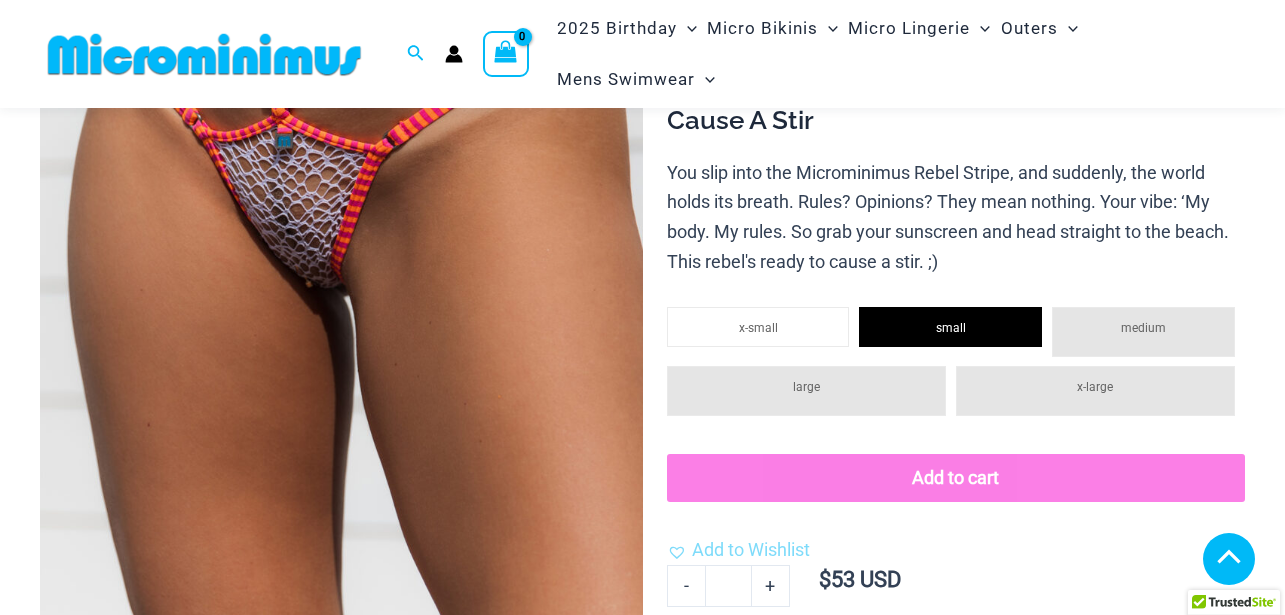 click on "Add to cart" 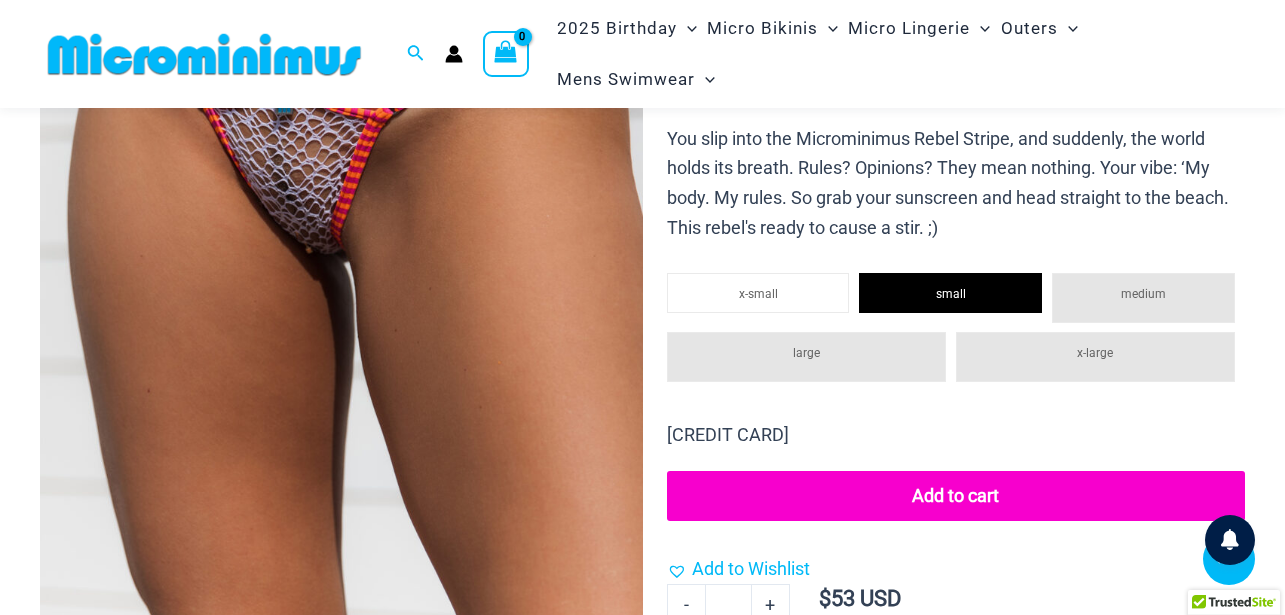 click on "Add to cart" 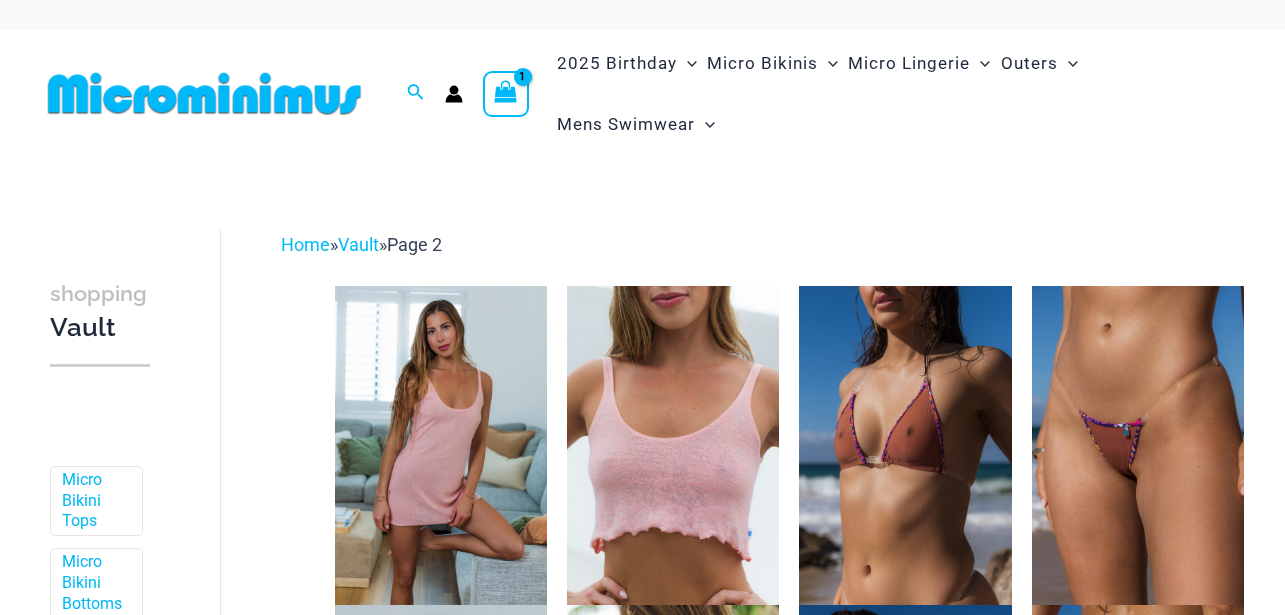 scroll, scrollTop: 0, scrollLeft: 0, axis: both 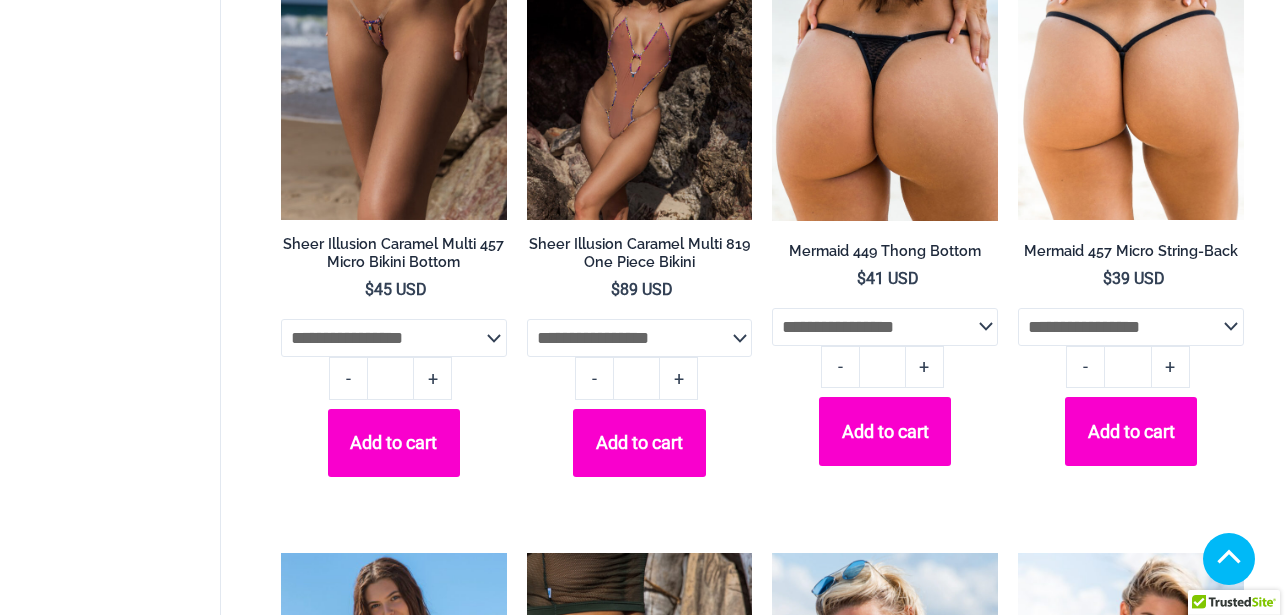 type on "**********" 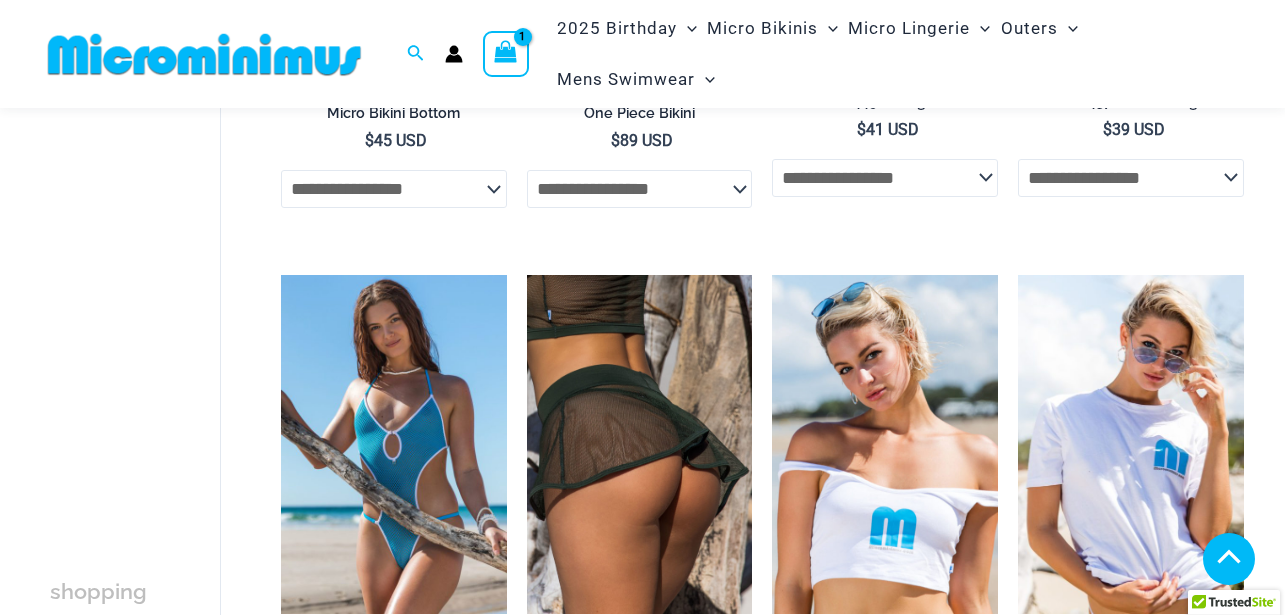 click on "**********" 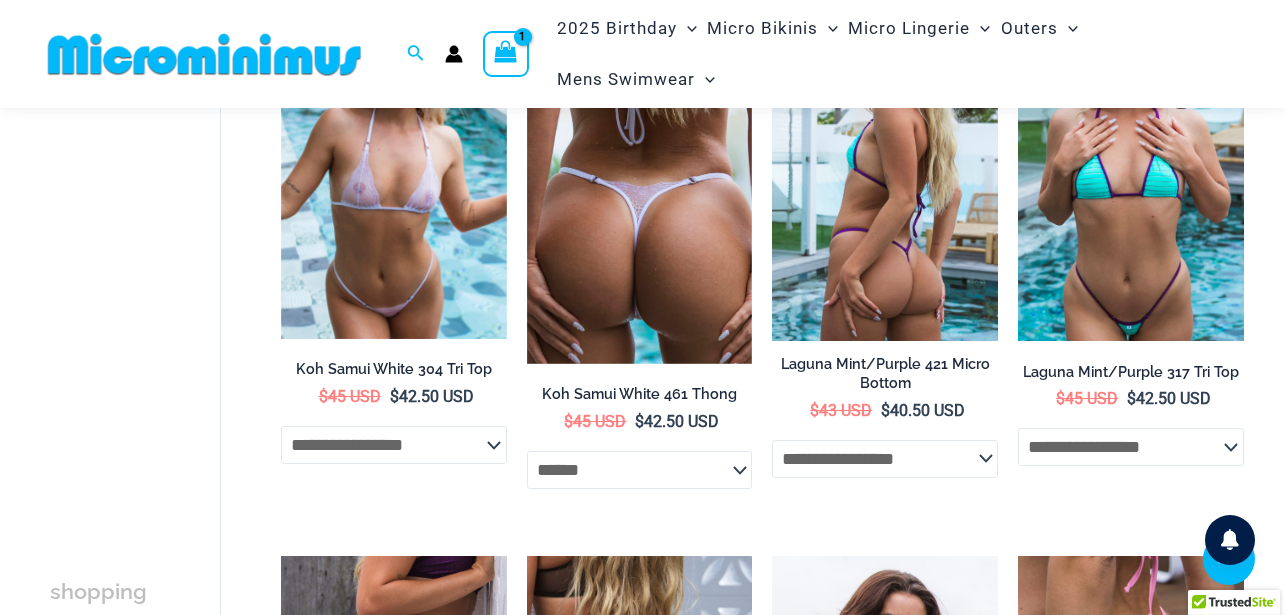 click on "**********" 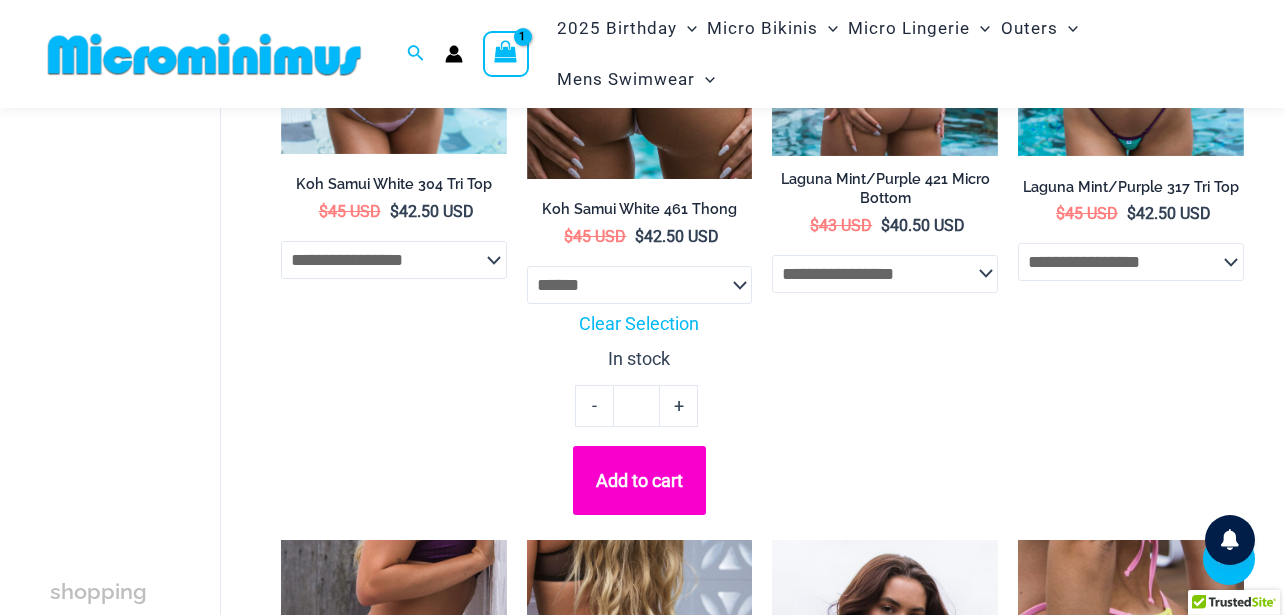 scroll, scrollTop: 3683, scrollLeft: 0, axis: vertical 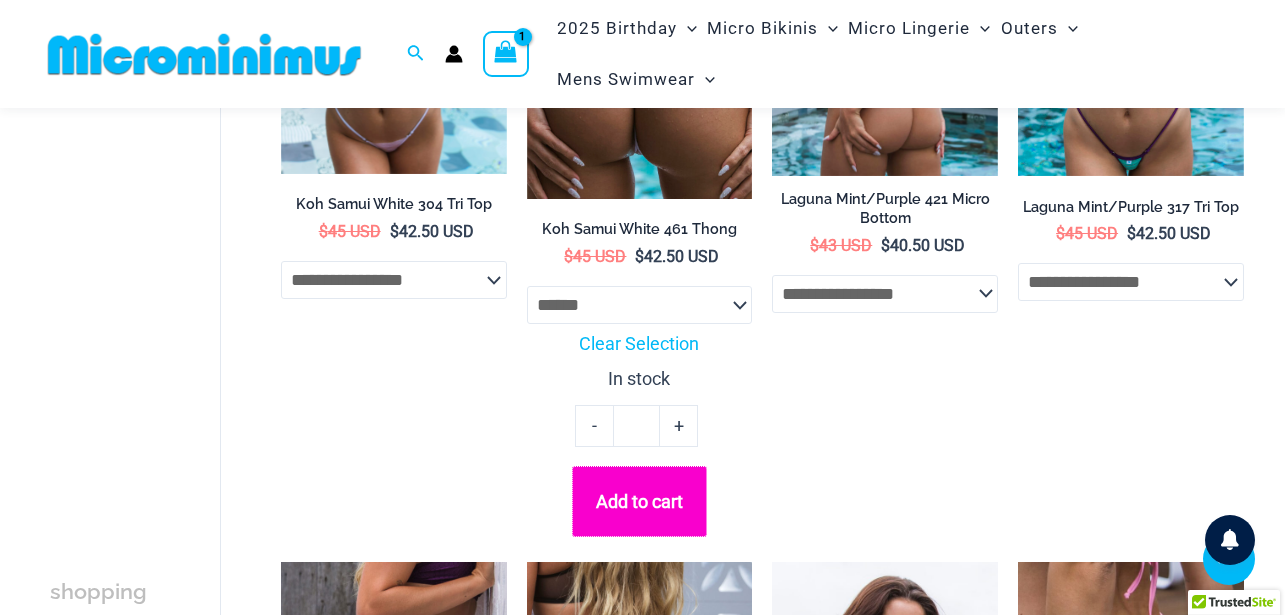 click on "Add to cart" 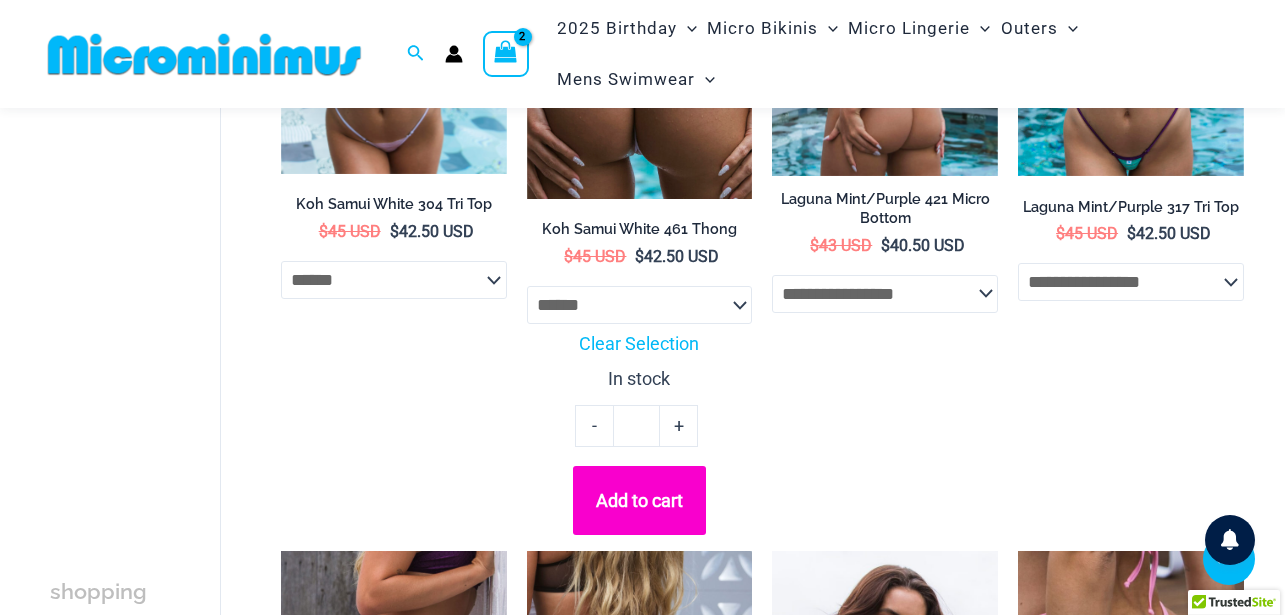 click on "**********" 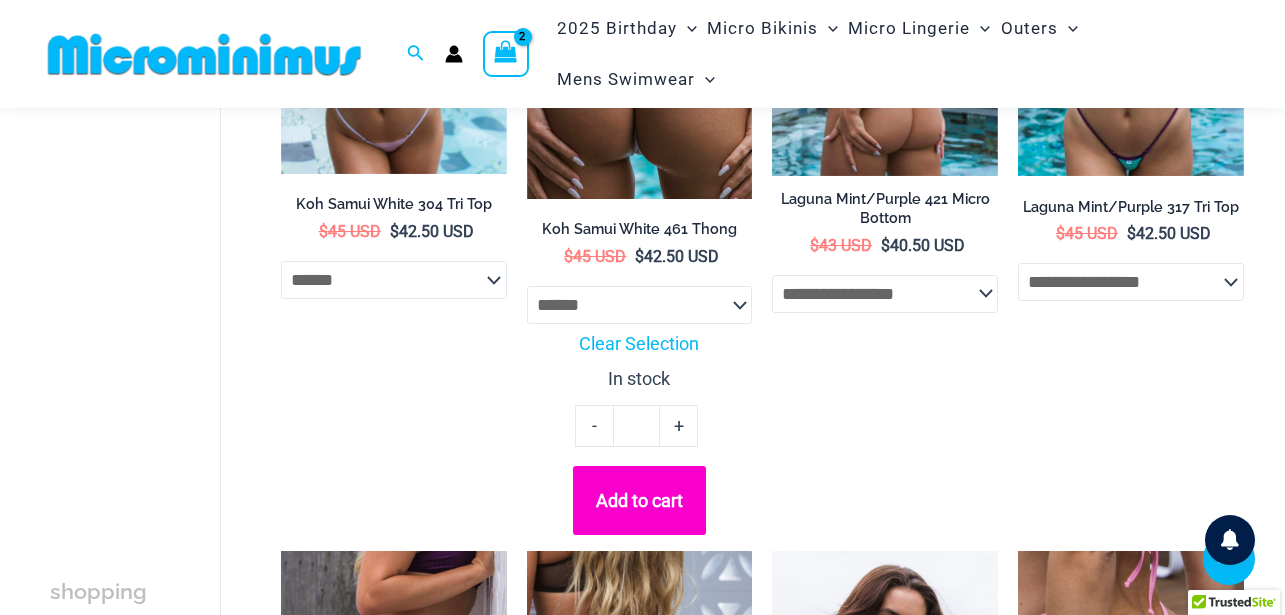 select on "******" 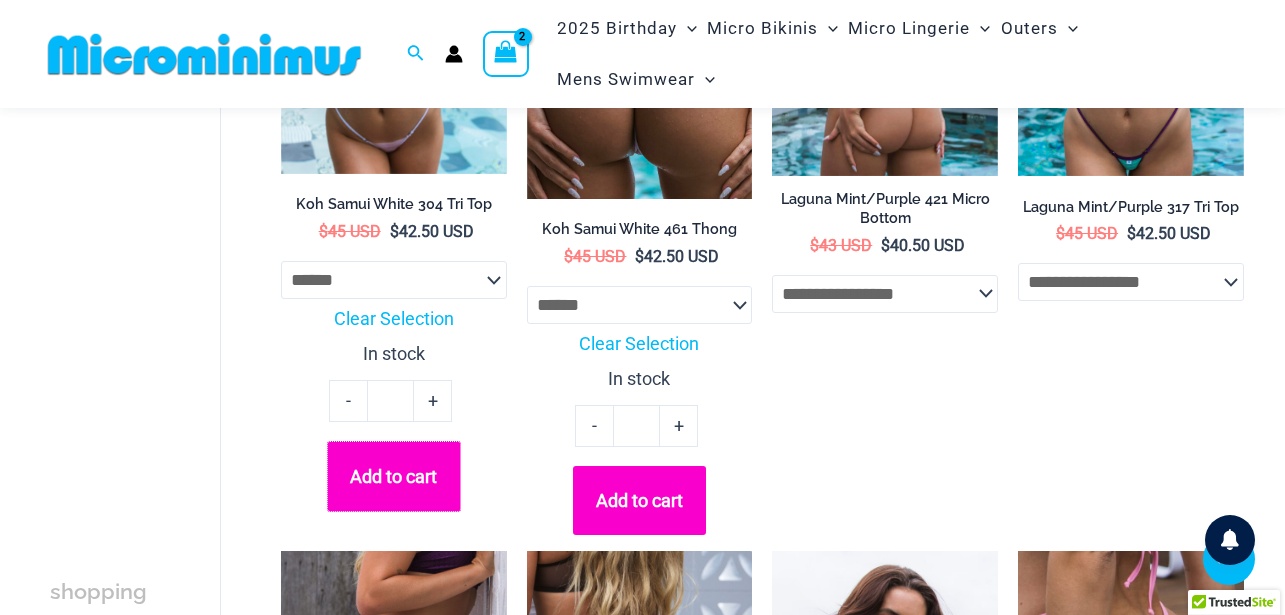 click on "Add to cart" 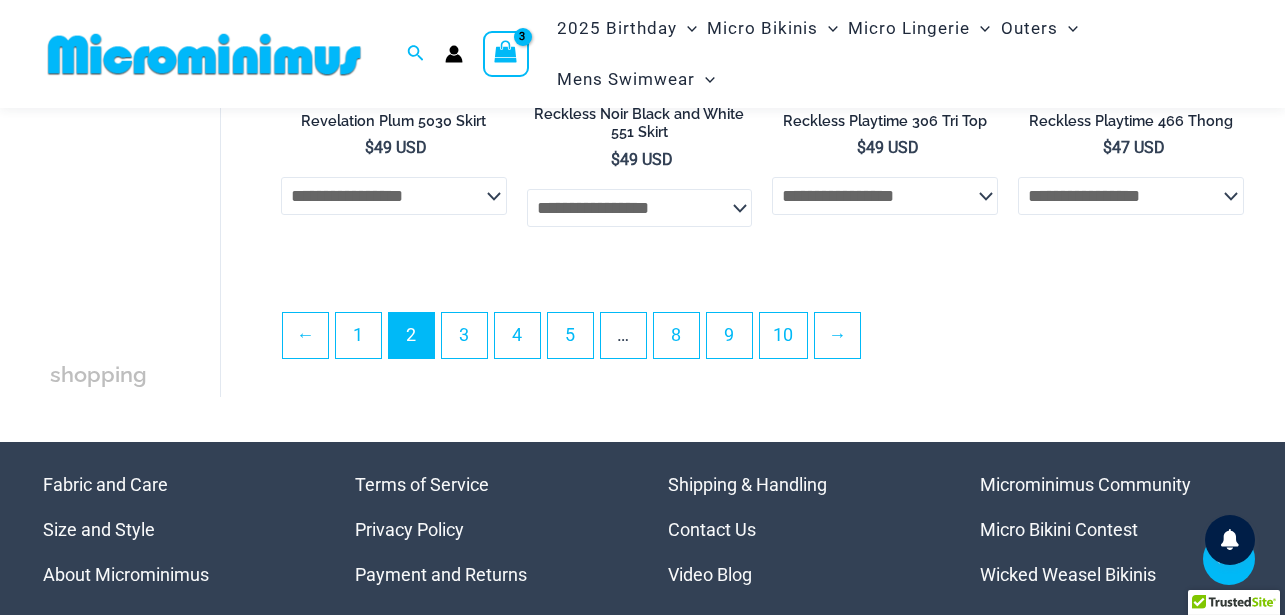scroll, scrollTop: 4514, scrollLeft: 0, axis: vertical 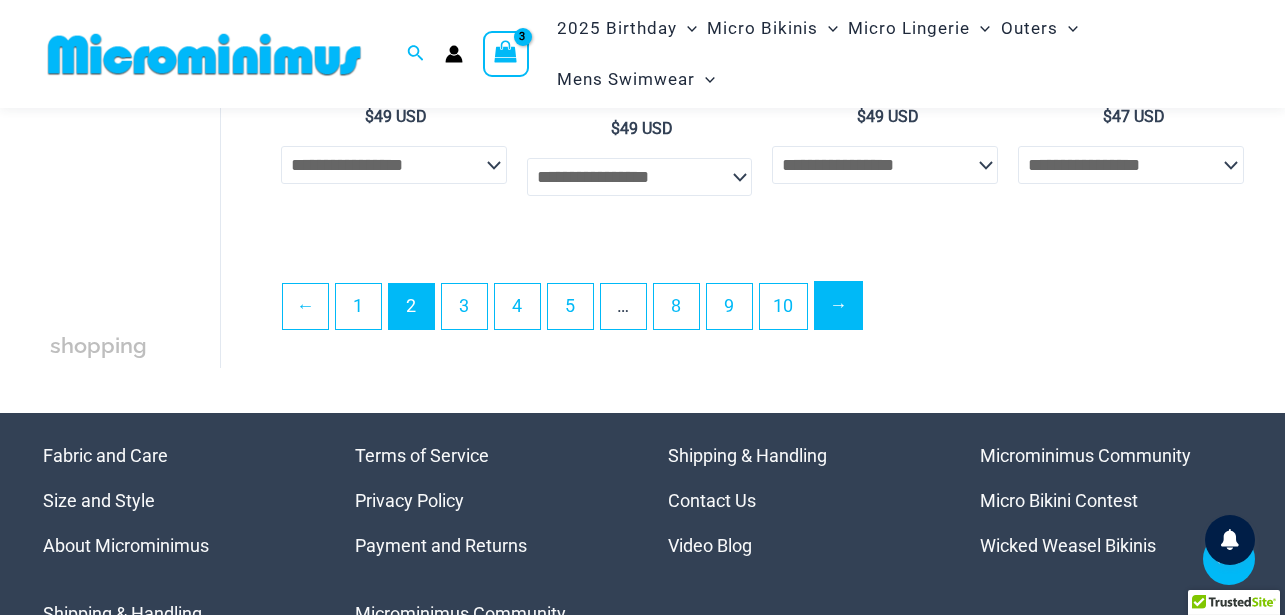 click on "→" at bounding box center [838, 305] 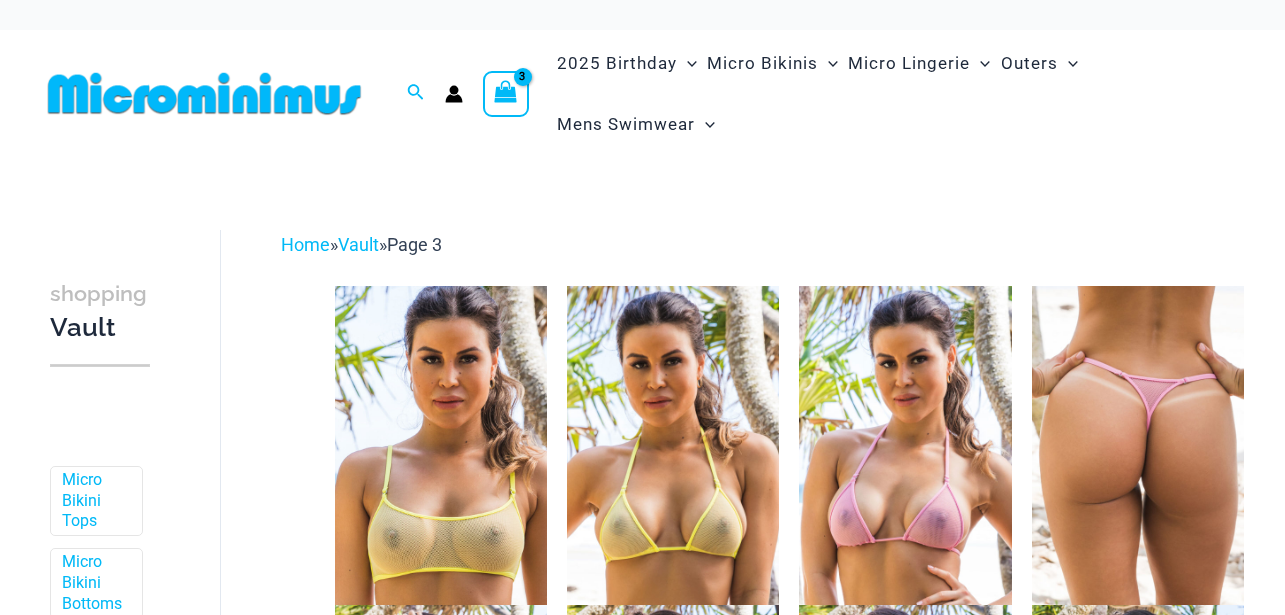 scroll, scrollTop: 0, scrollLeft: 0, axis: both 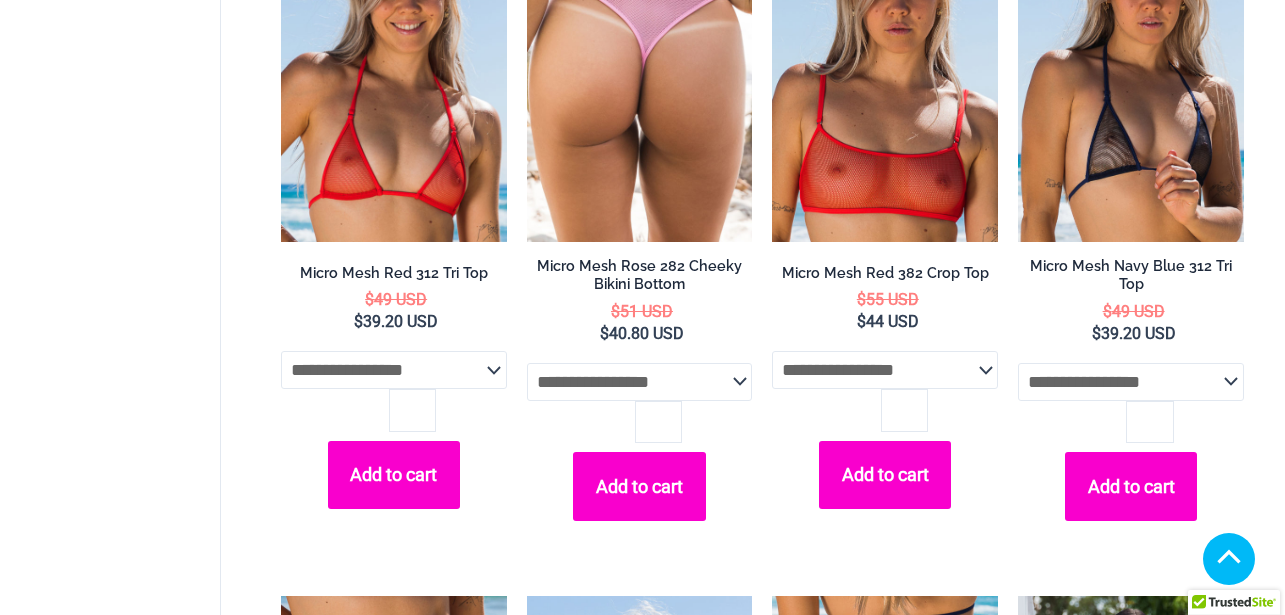 type on "**********" 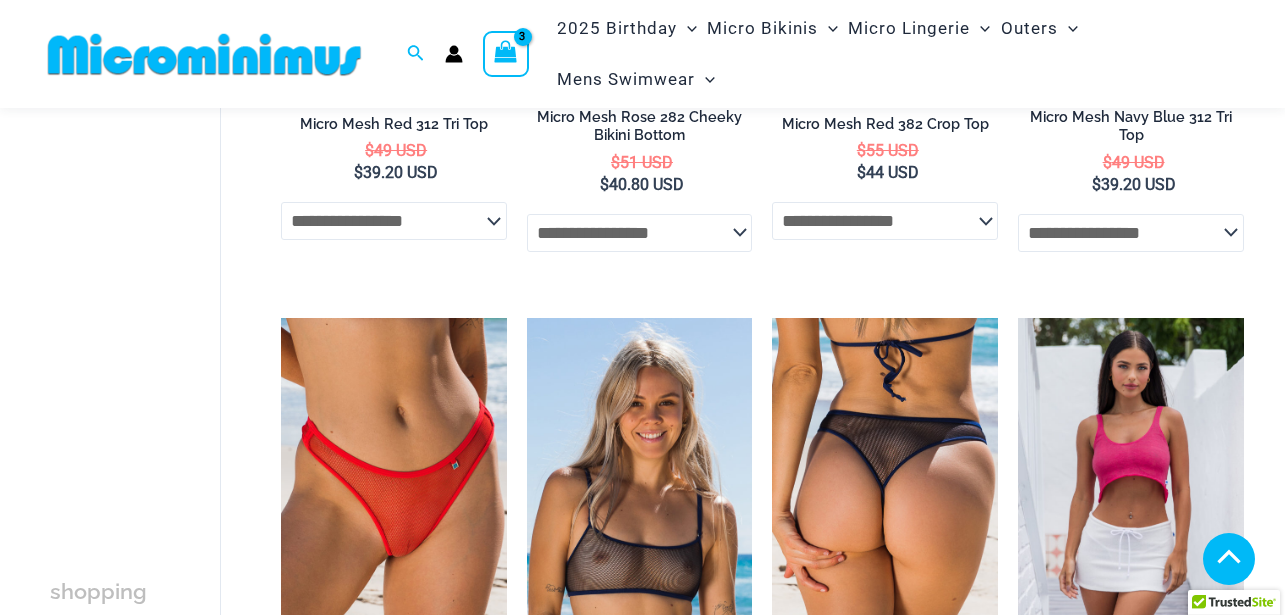 scroll, scrollTop: 3867, scrollLeft: 0, axis: vertical 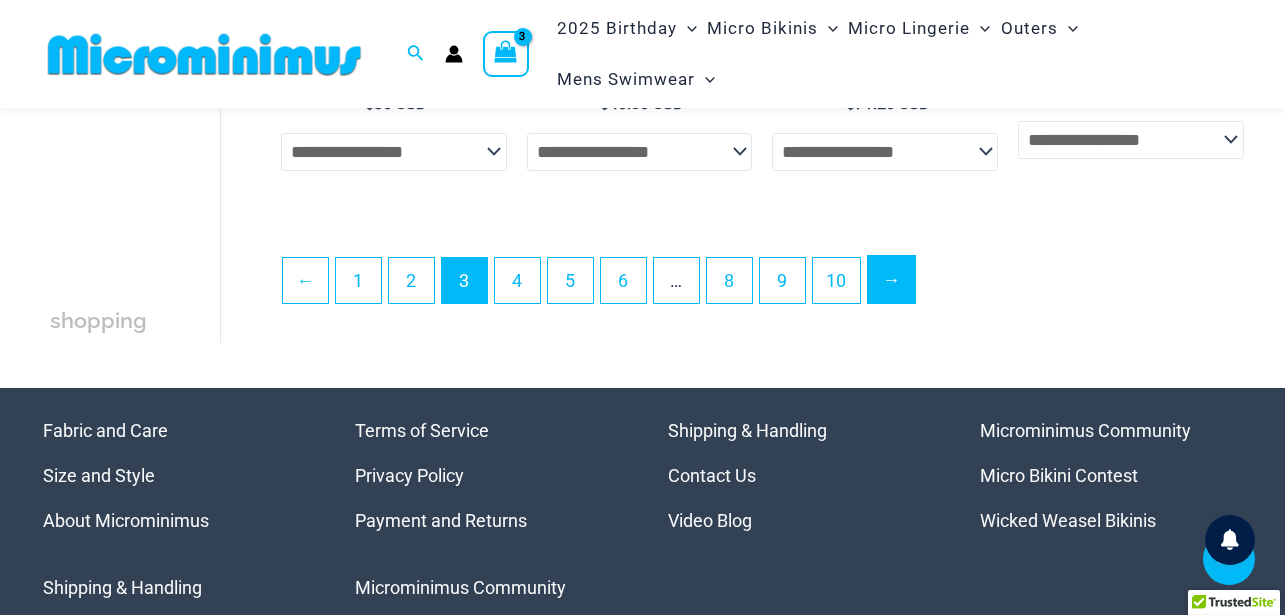 click on "→" at bounding box center [891, 279] 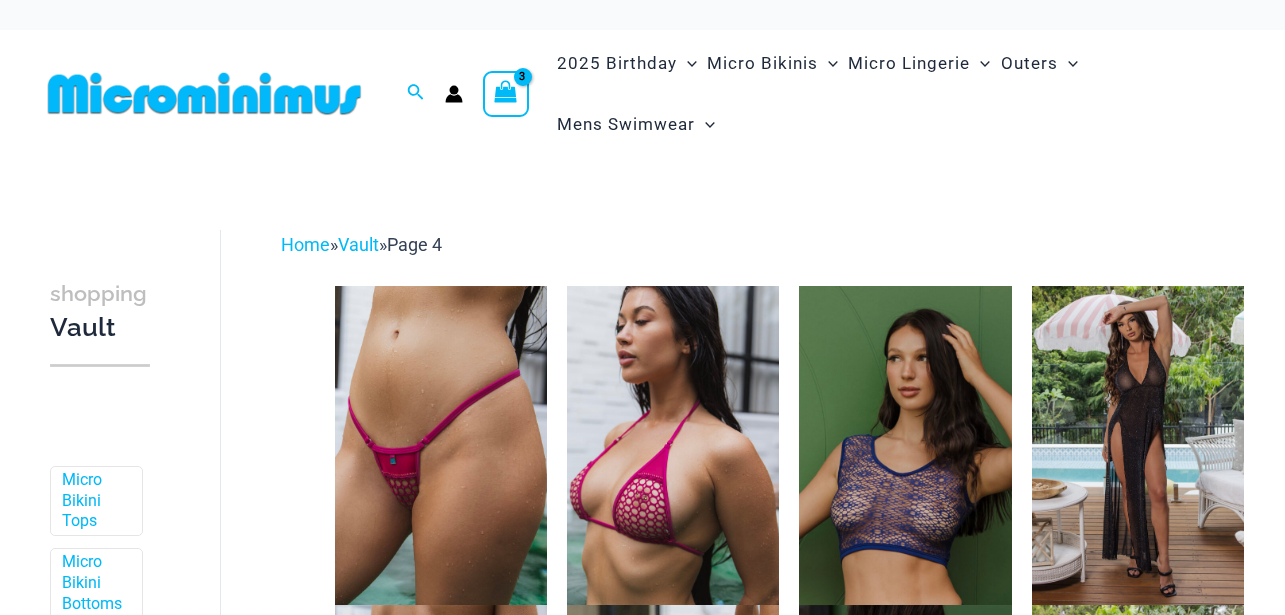 scroll, scrollTop: 0, scrollLeft: 0, axis: both 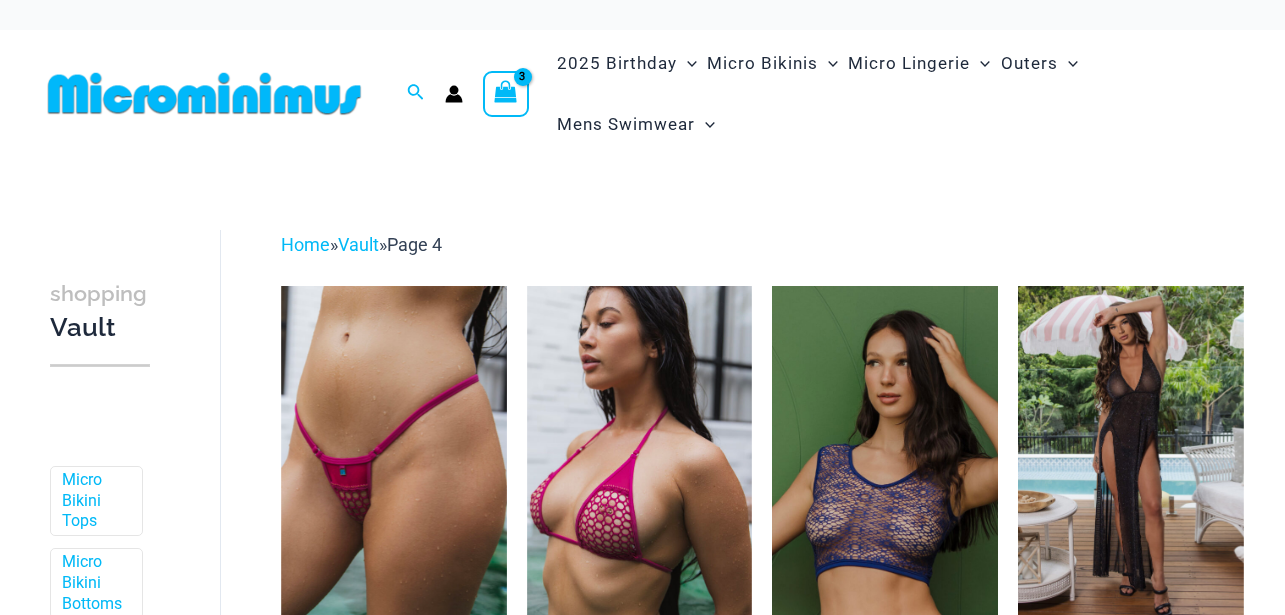 type on "**********" 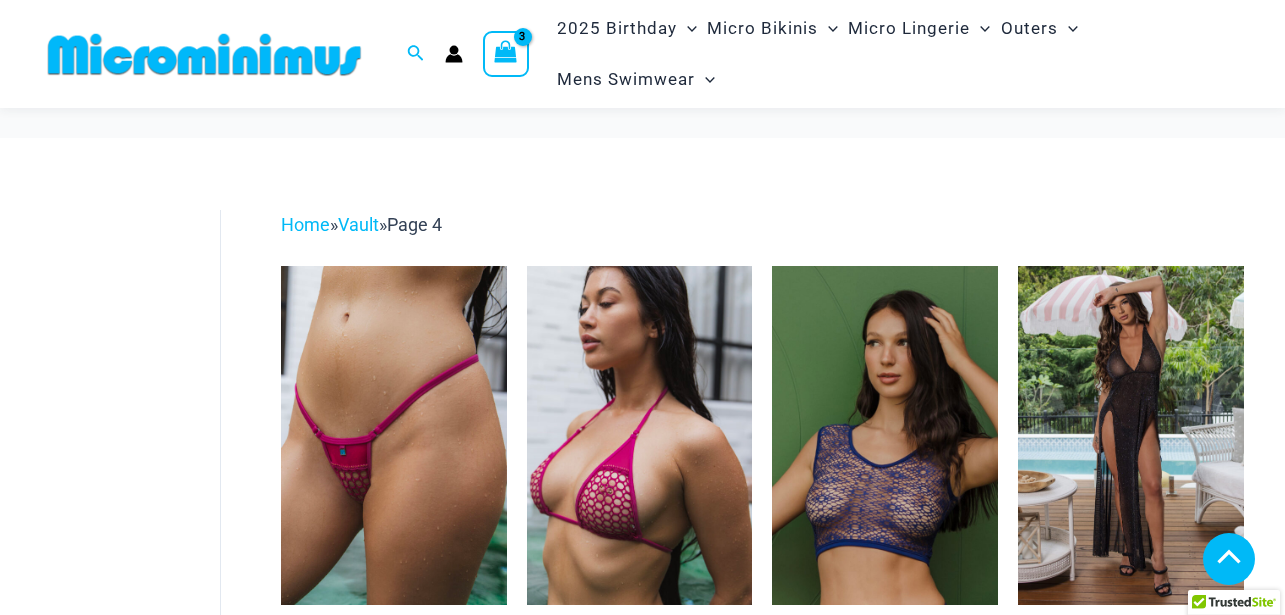 scroll, scrollTop: 905, scrollLeft: 0, axis: vertical 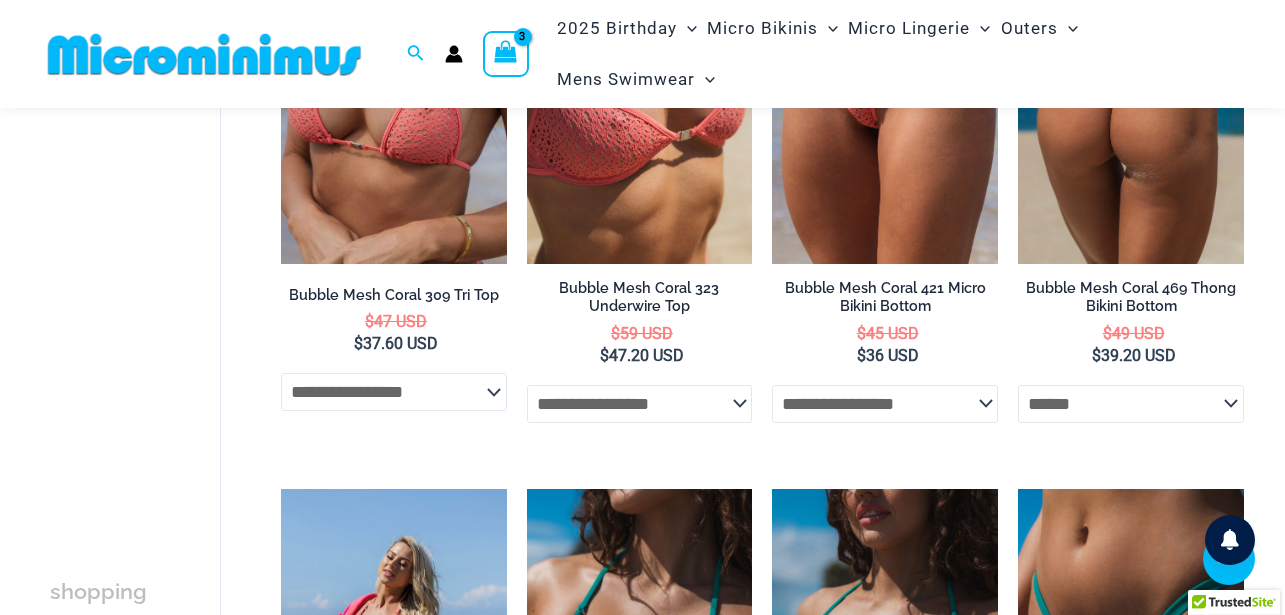 click on "**********" 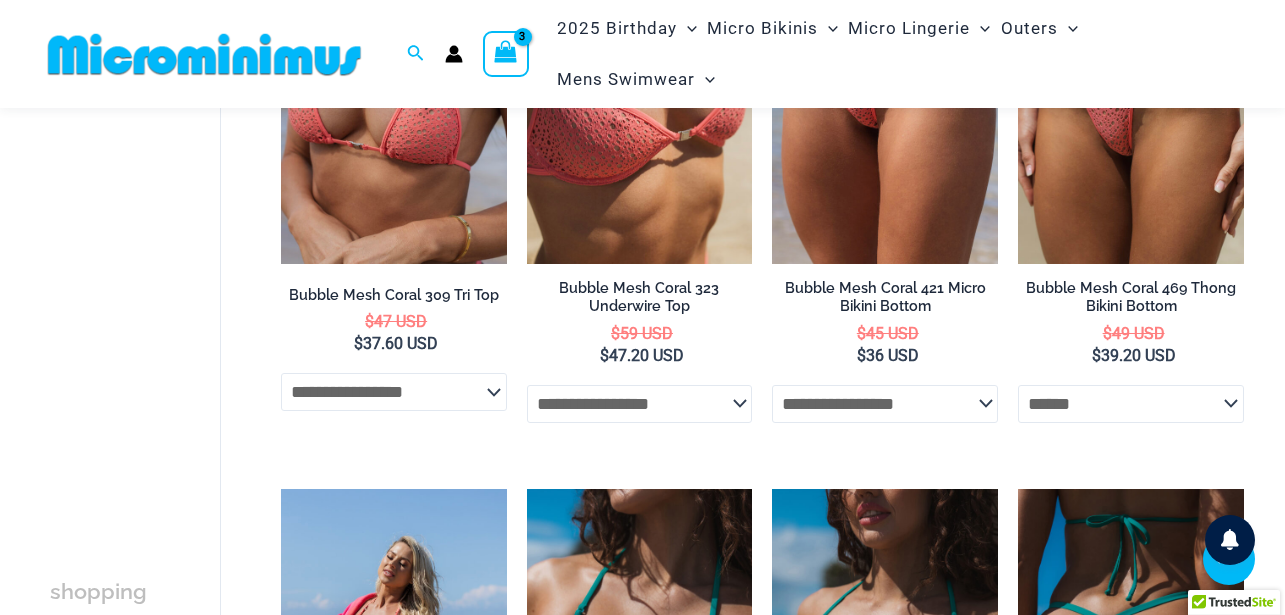 select on "******" 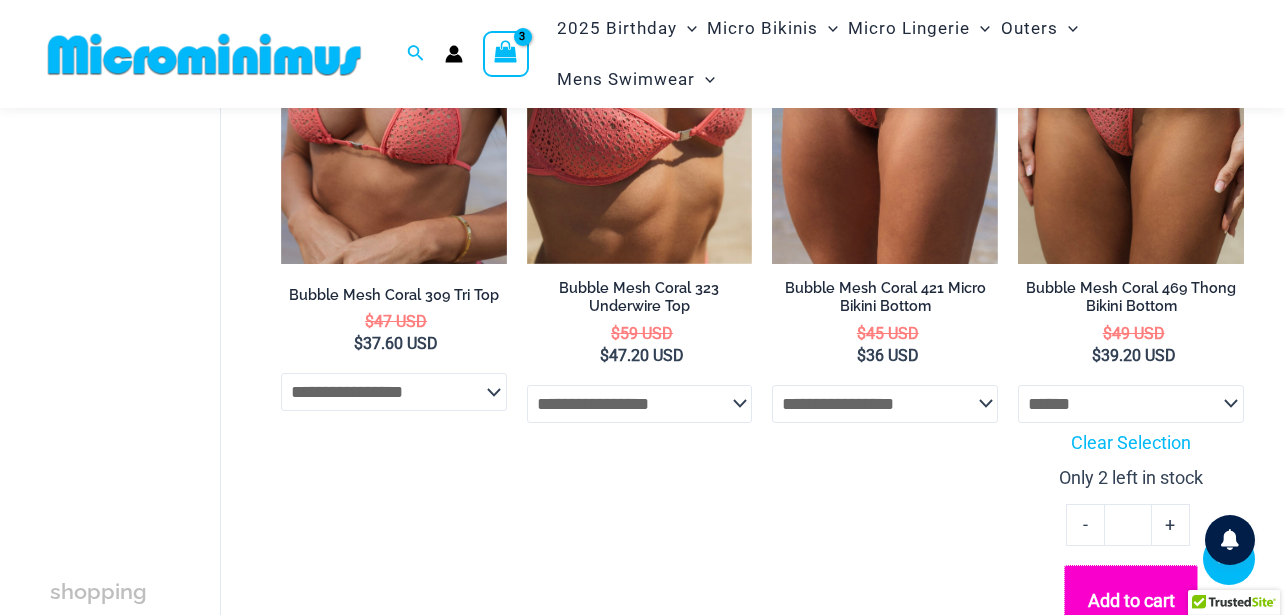 click on "Add to cart" 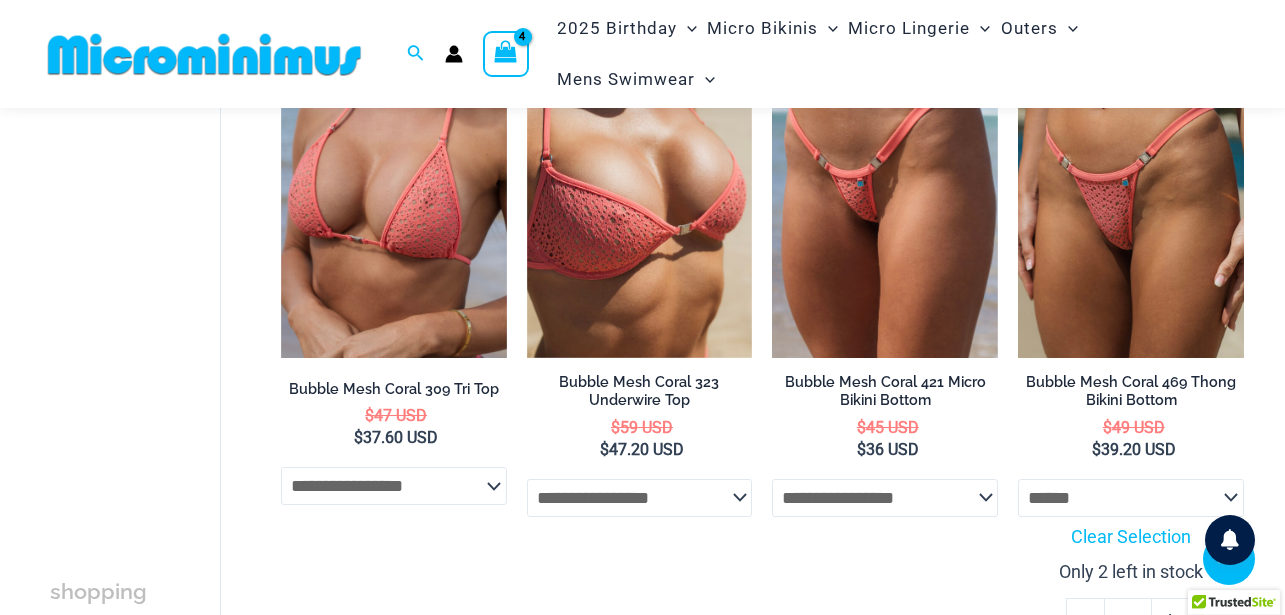 scroll, scrollTop: 832, scrollLeft: 0, axis: vertical 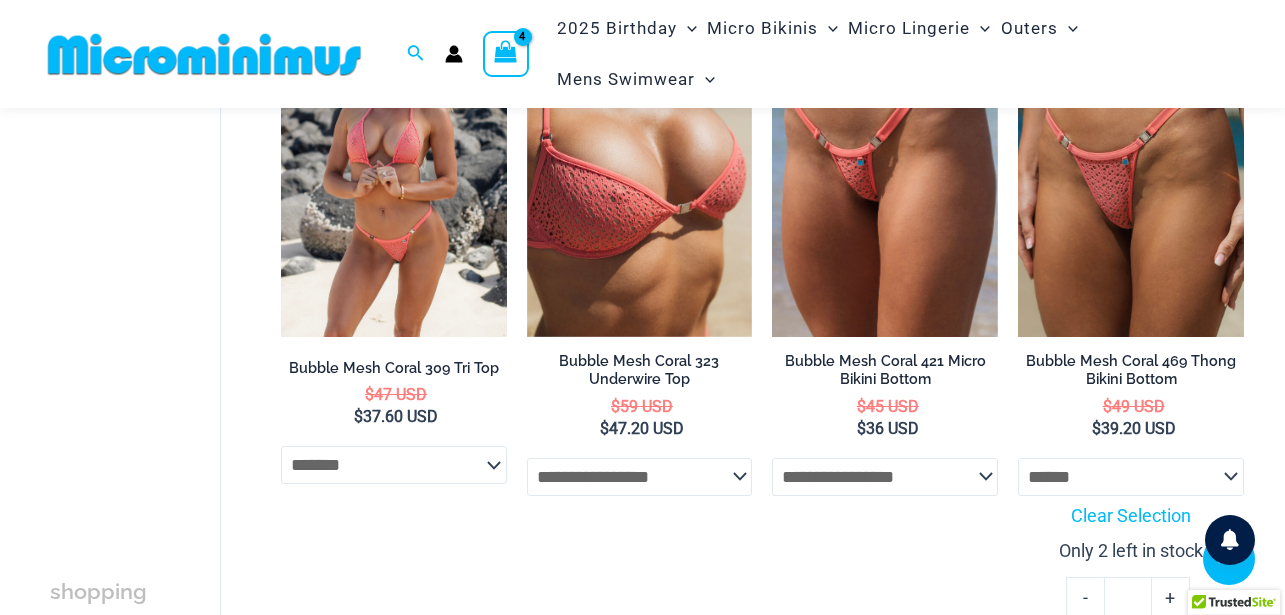 click on "**********" 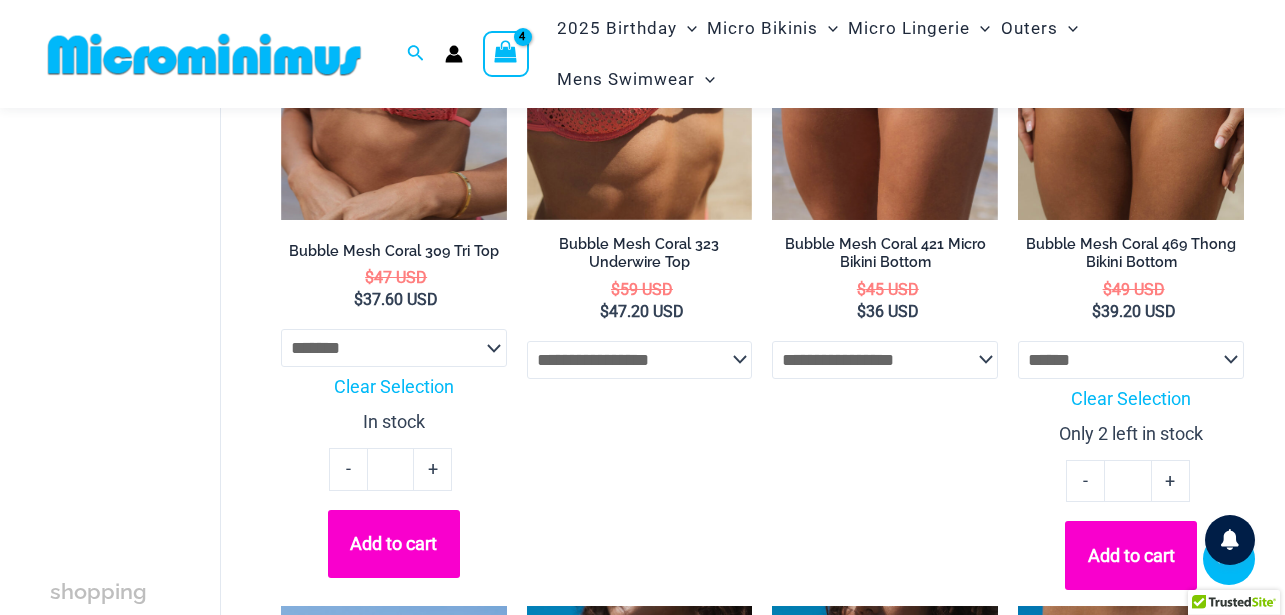 scroll, scrollTop: 959, scrollLeft: 0, axis: vertical 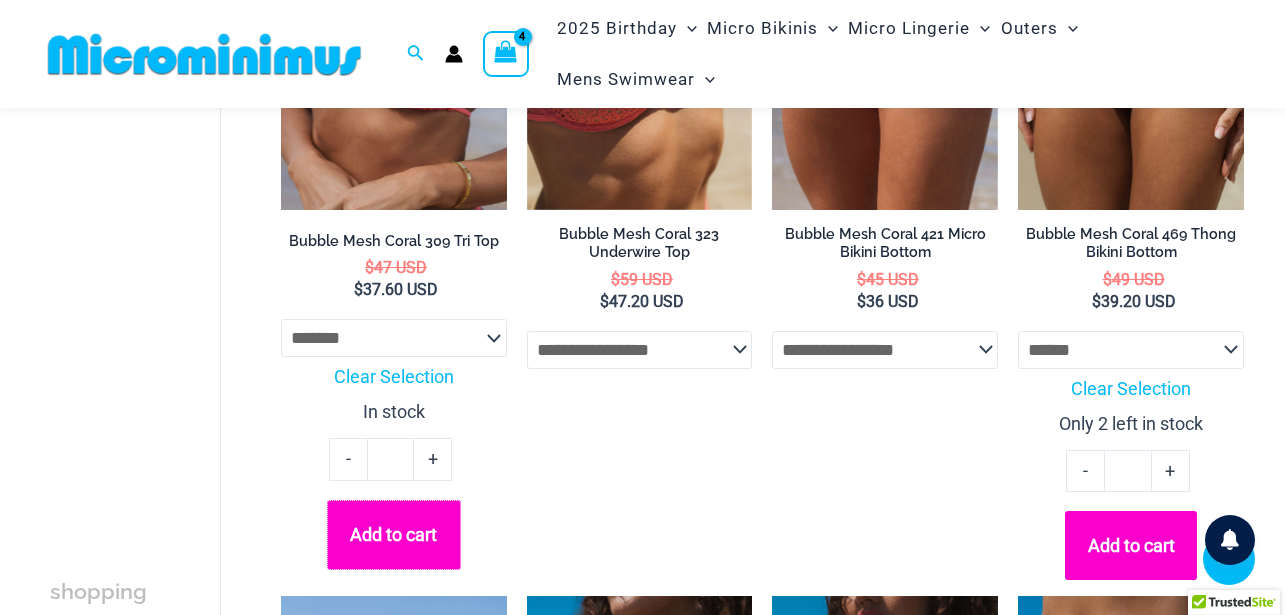 click on "Add to cart" 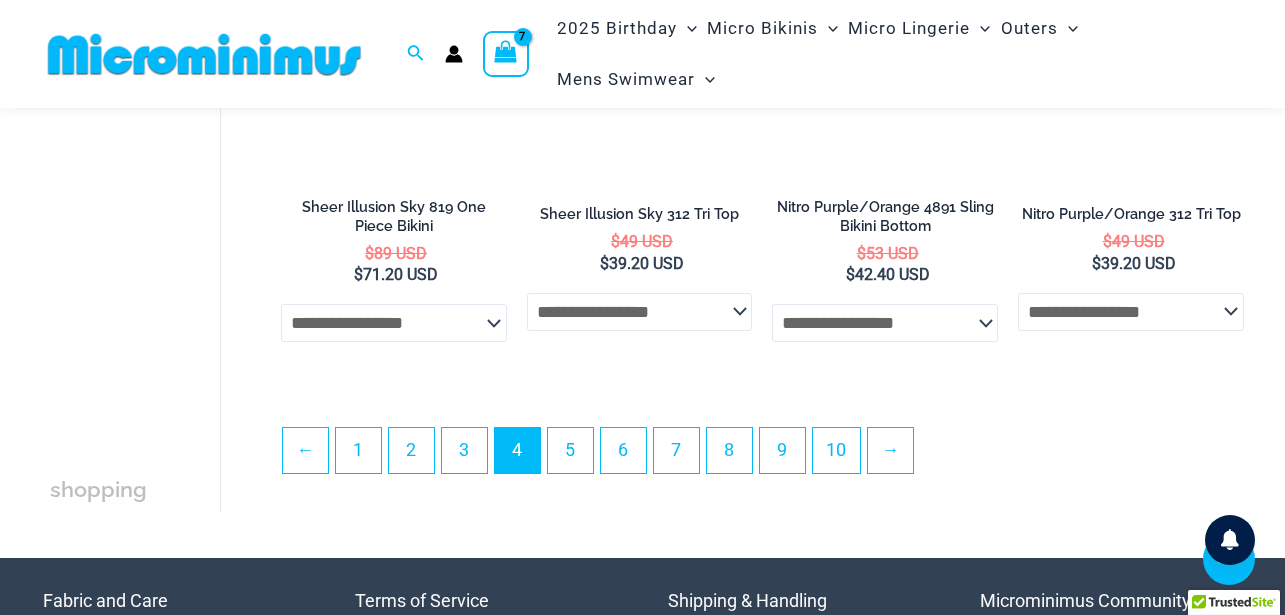 scroll, scrollTop: 4644, scrollLeft: 0, axis: vertical 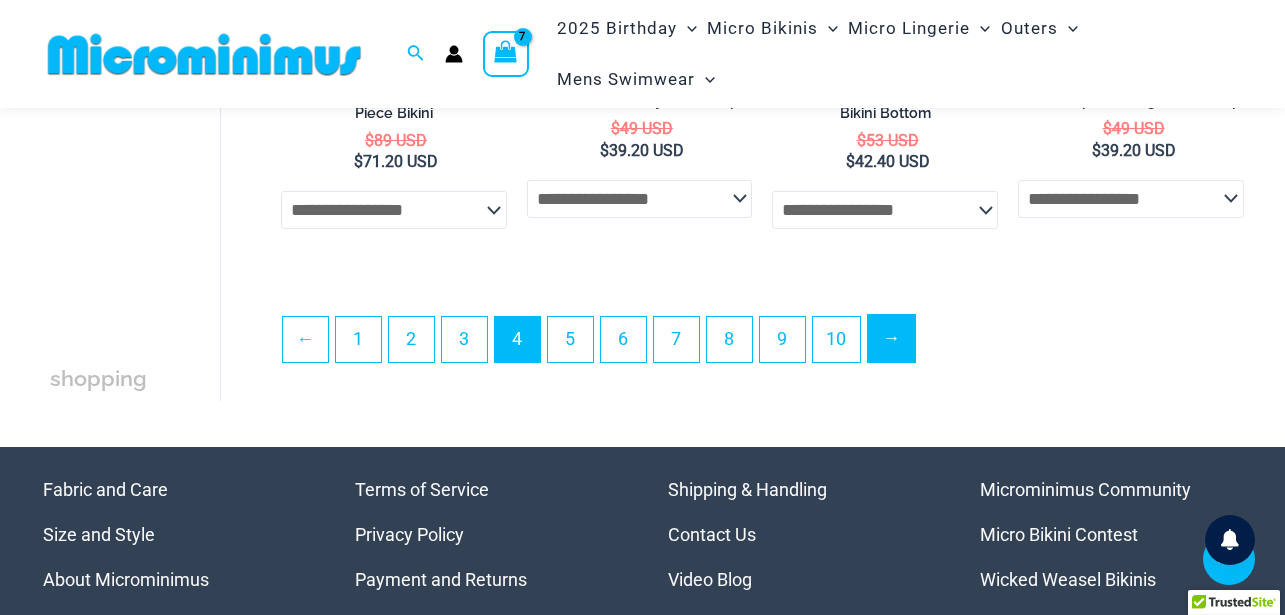 click on "→" at bounding box center (891, 338) 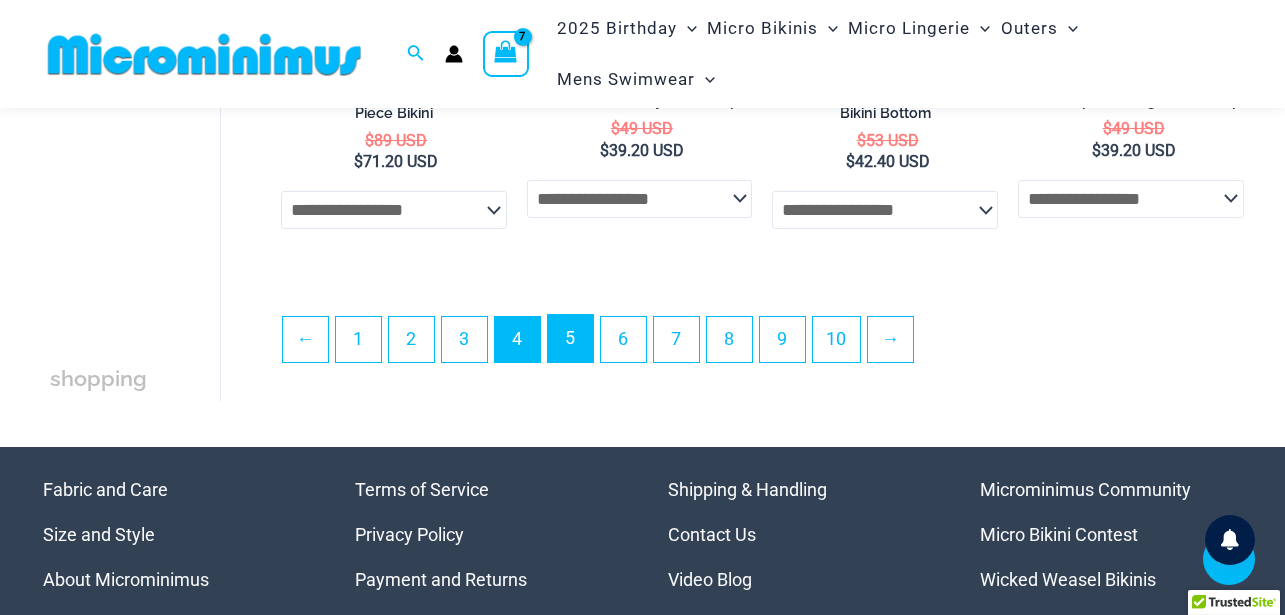 click on "5" at bounding box center (570, 338) 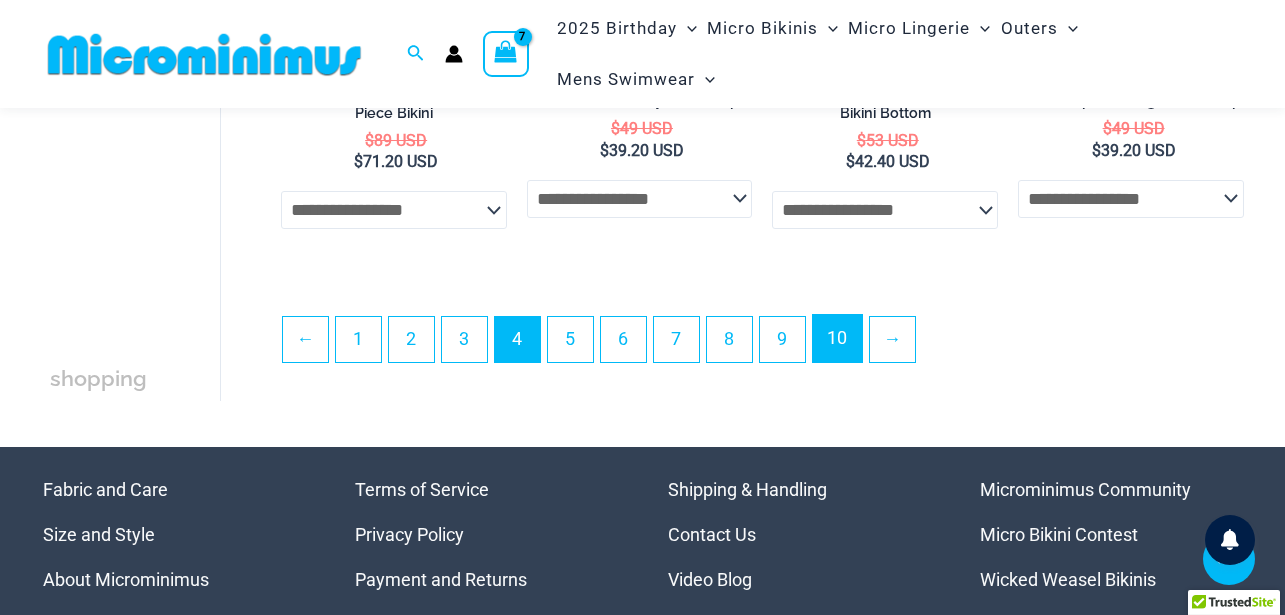 click on "10" at bounding box center (837, 338) 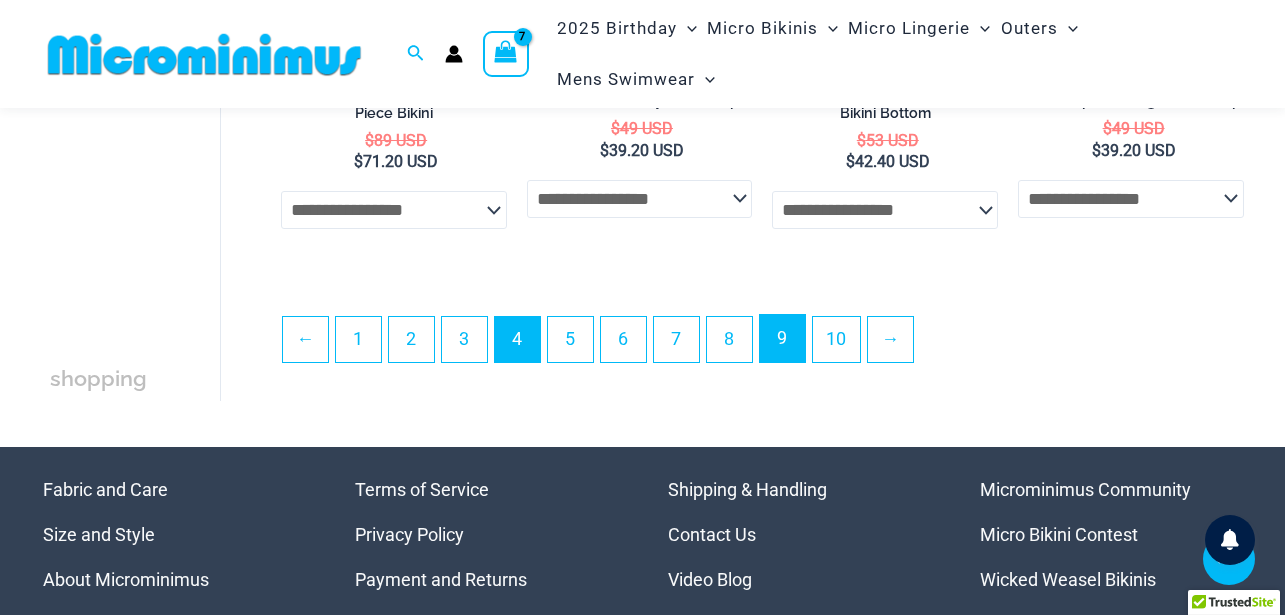 click on "9" at bounding box center [782, 338] 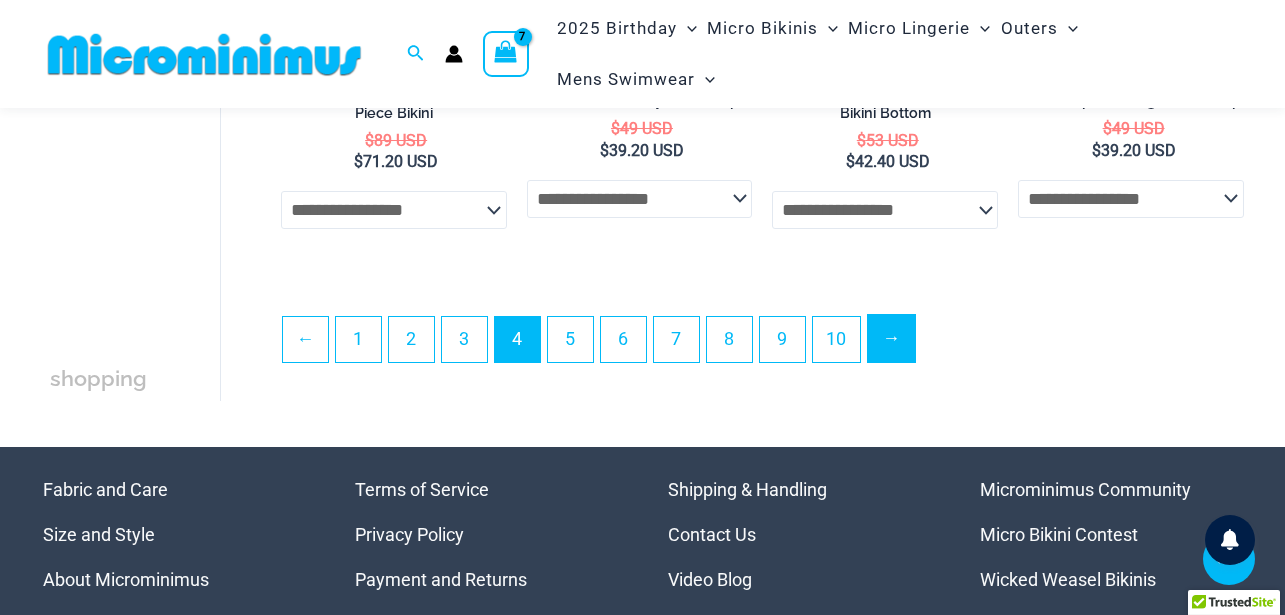 click on "→" at bounding box center (891, 338) 